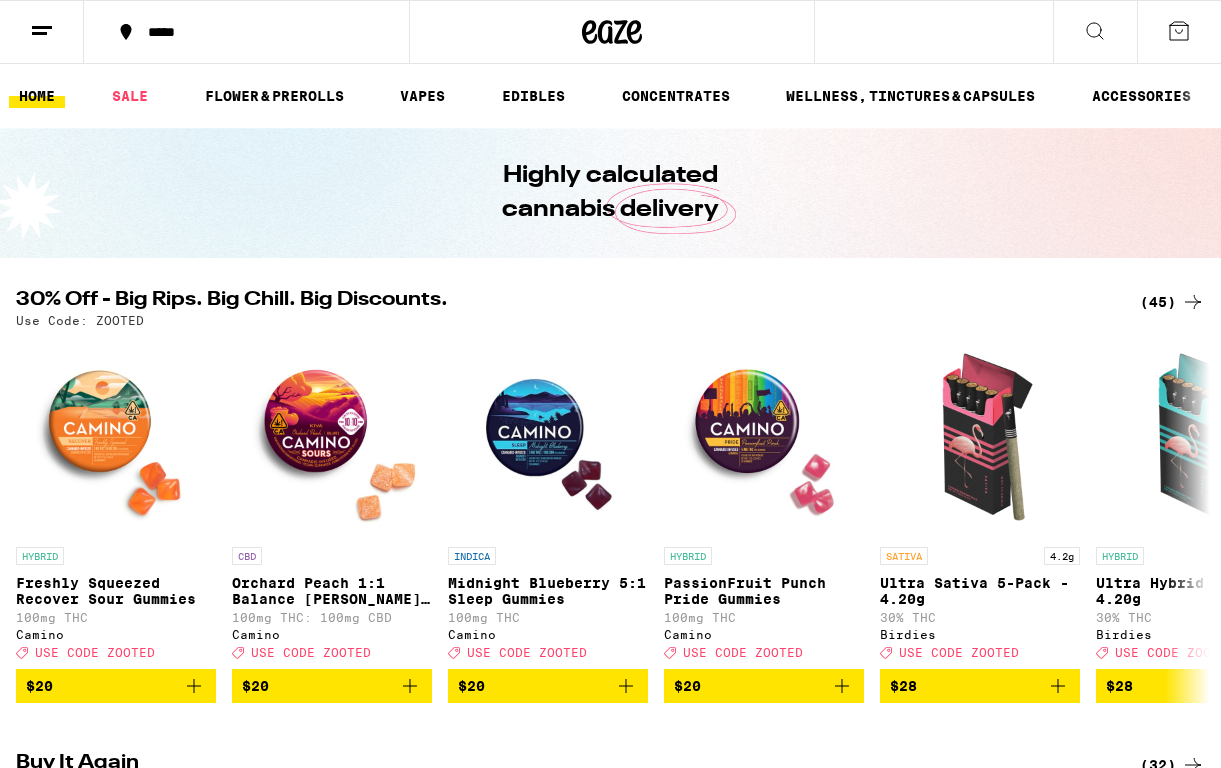 scroll, scrollTop: 0, scrollLeft: 0, axis: both 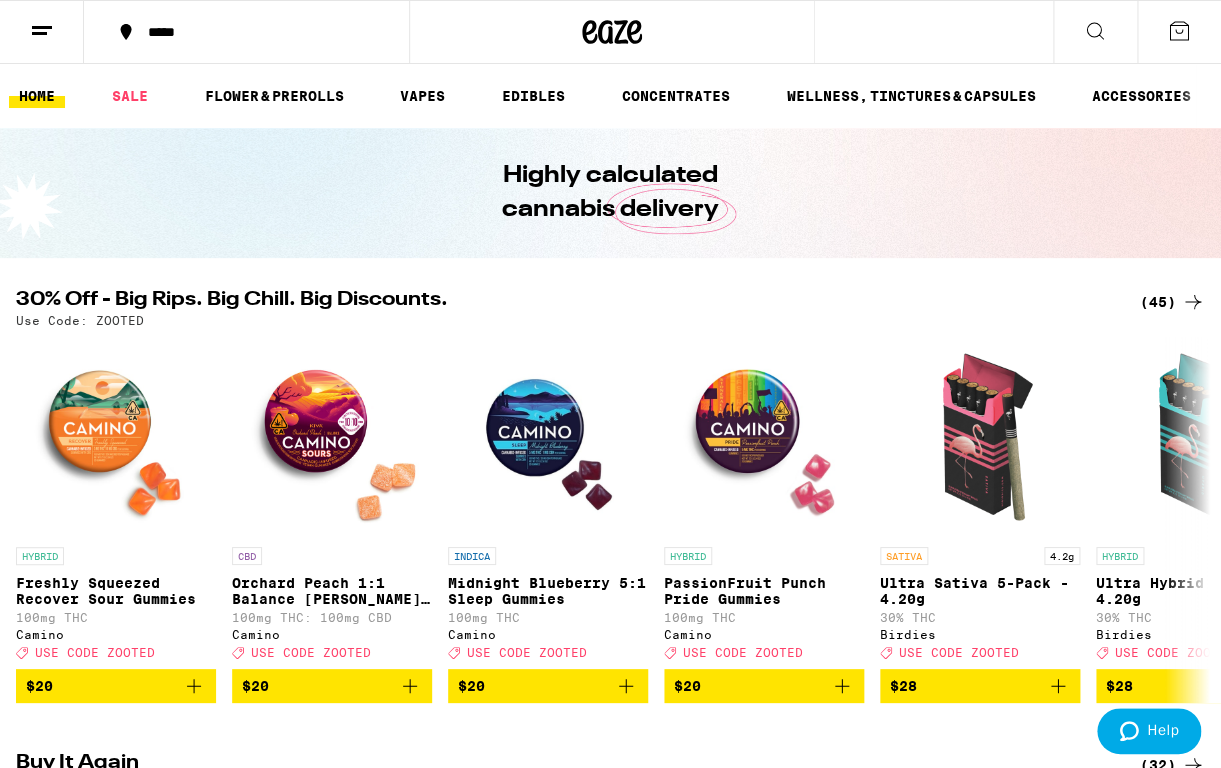 click on "(45)" at bounding box center [1172, 302] 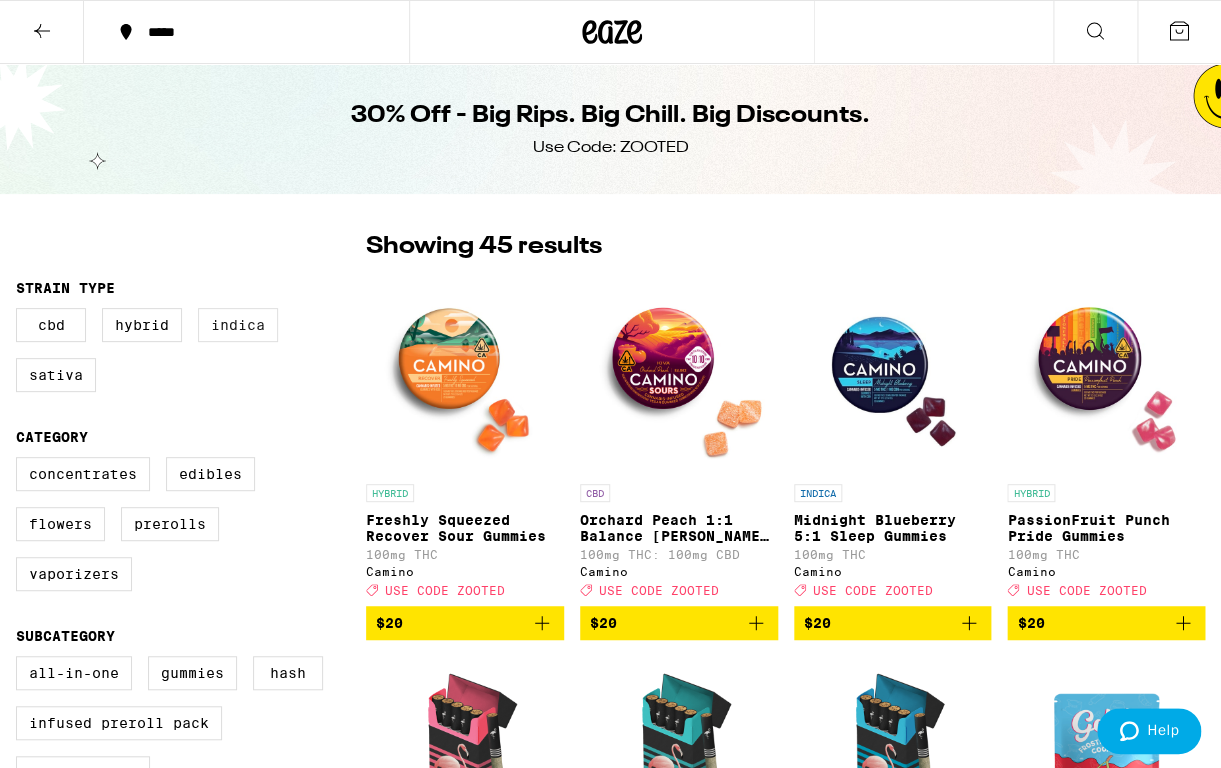 click on "Indica" at bounding box center (238, 325) 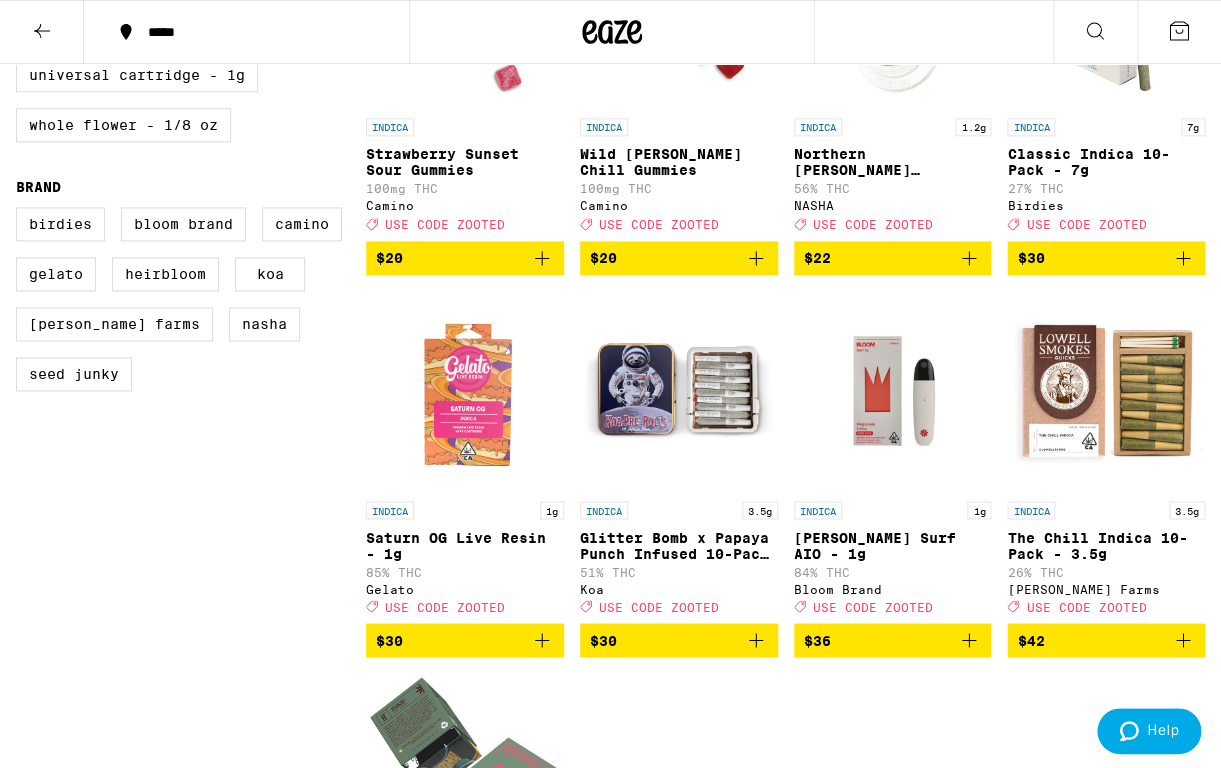 scroll, scrollTop: 753, scrollLeft: 0, axis: vertical 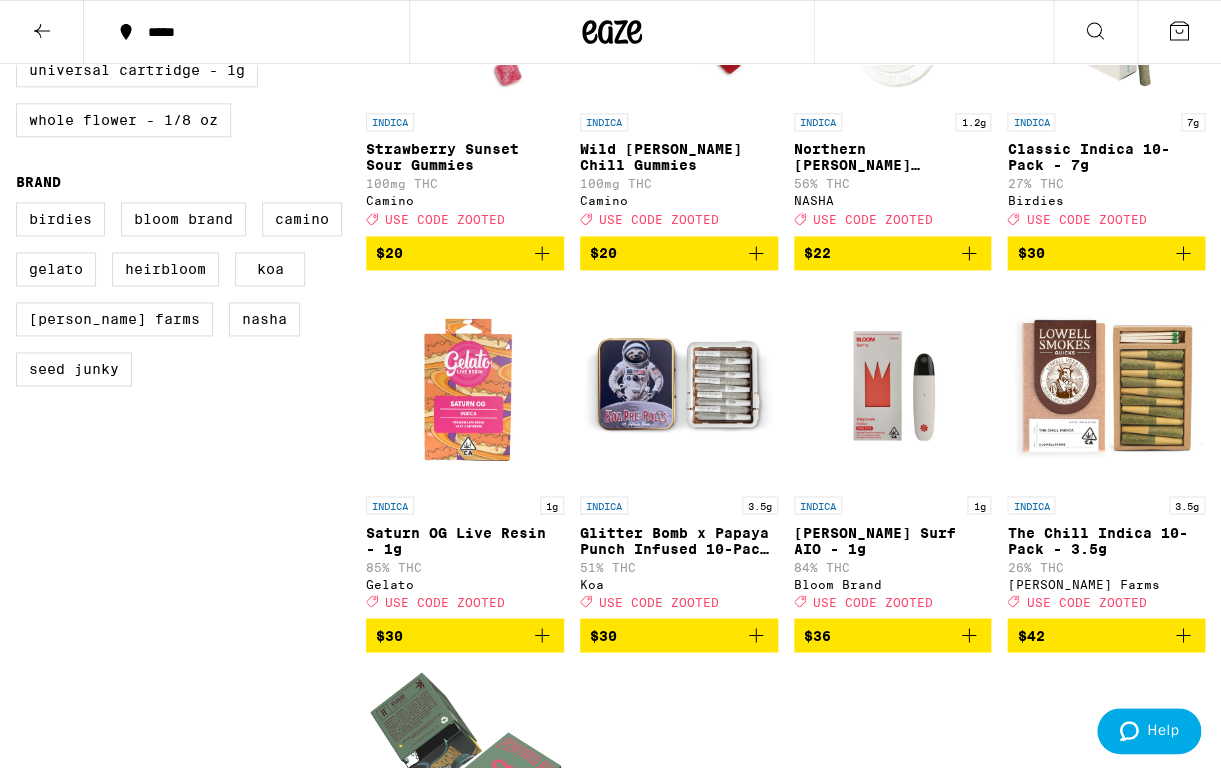 click 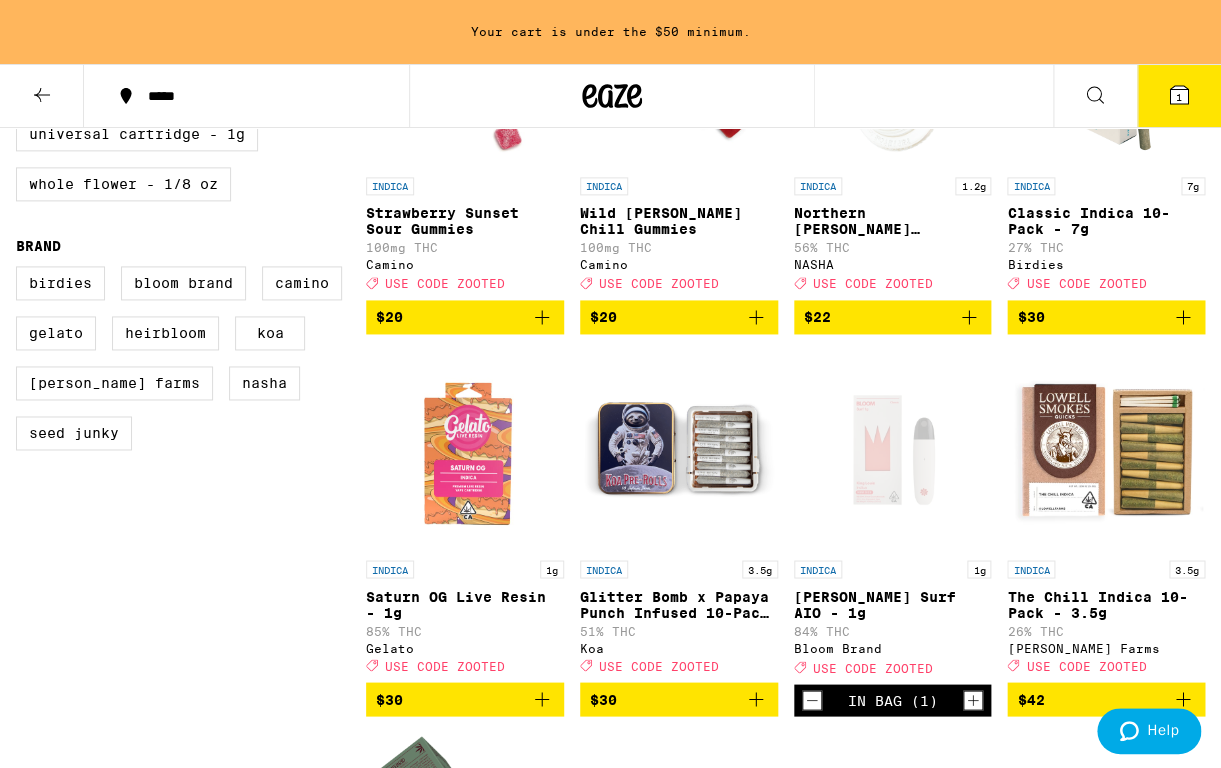 scroll, scrollTop: 817, scrollLeft: 0, axis: vertical 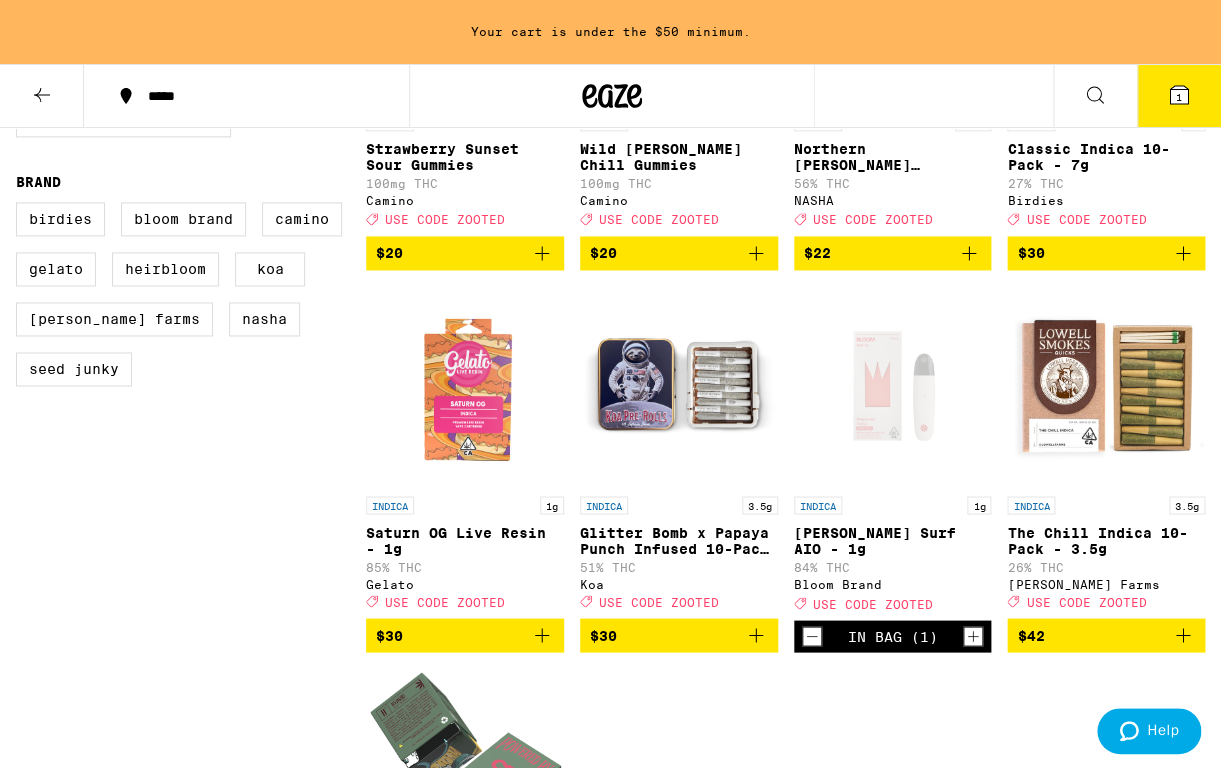 click 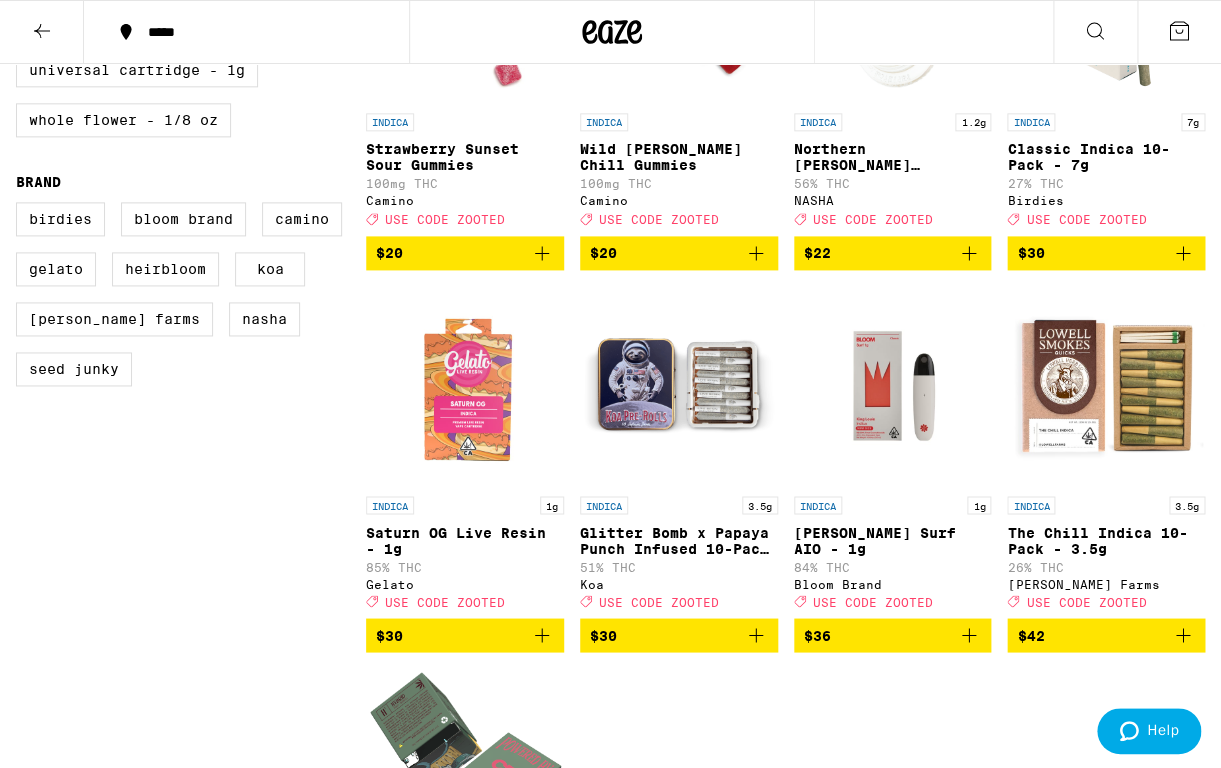 click 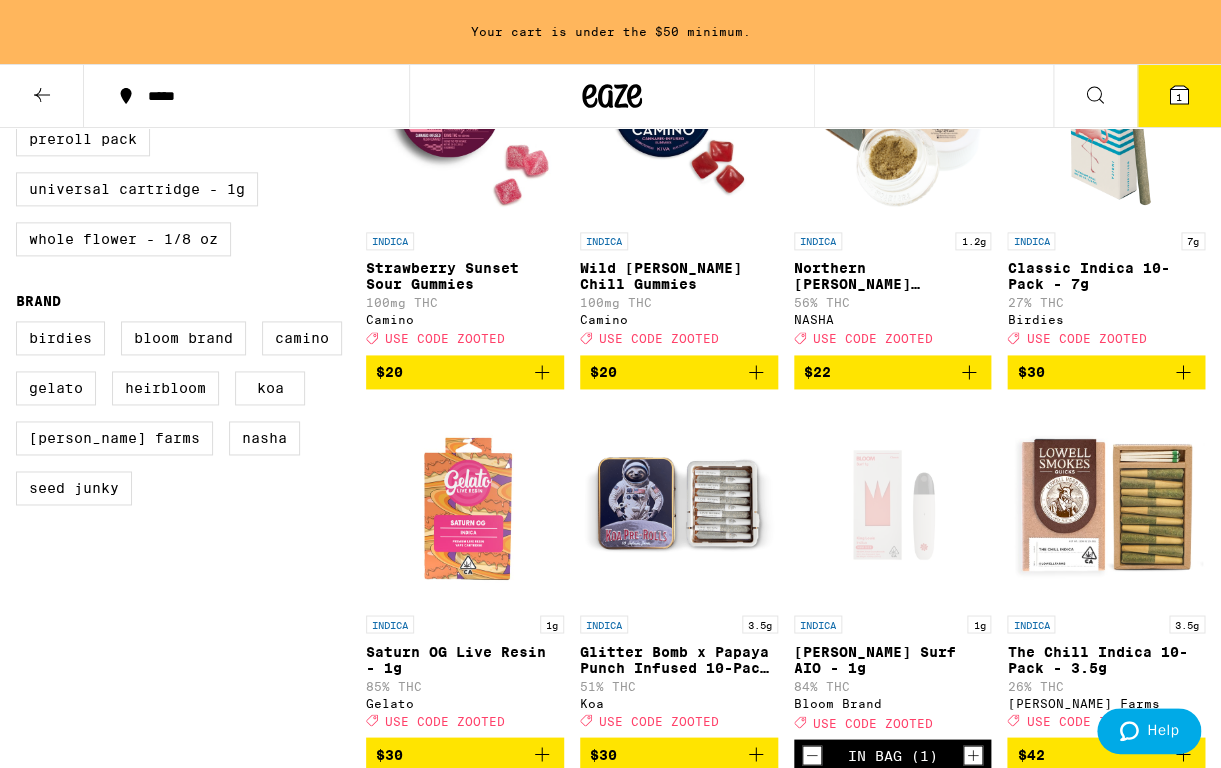 scroll, scrollTop: 705, scrollLeft: 0, axis: vertical 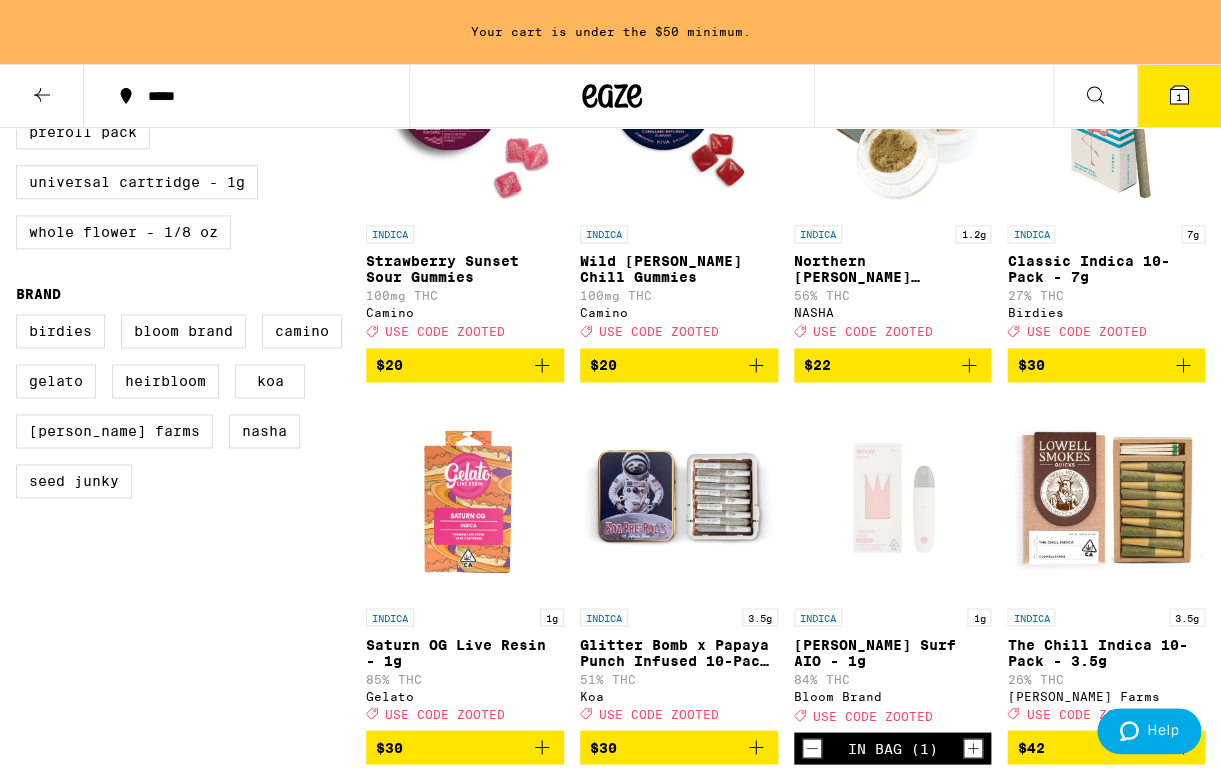 click at bounding box center [465, 498] 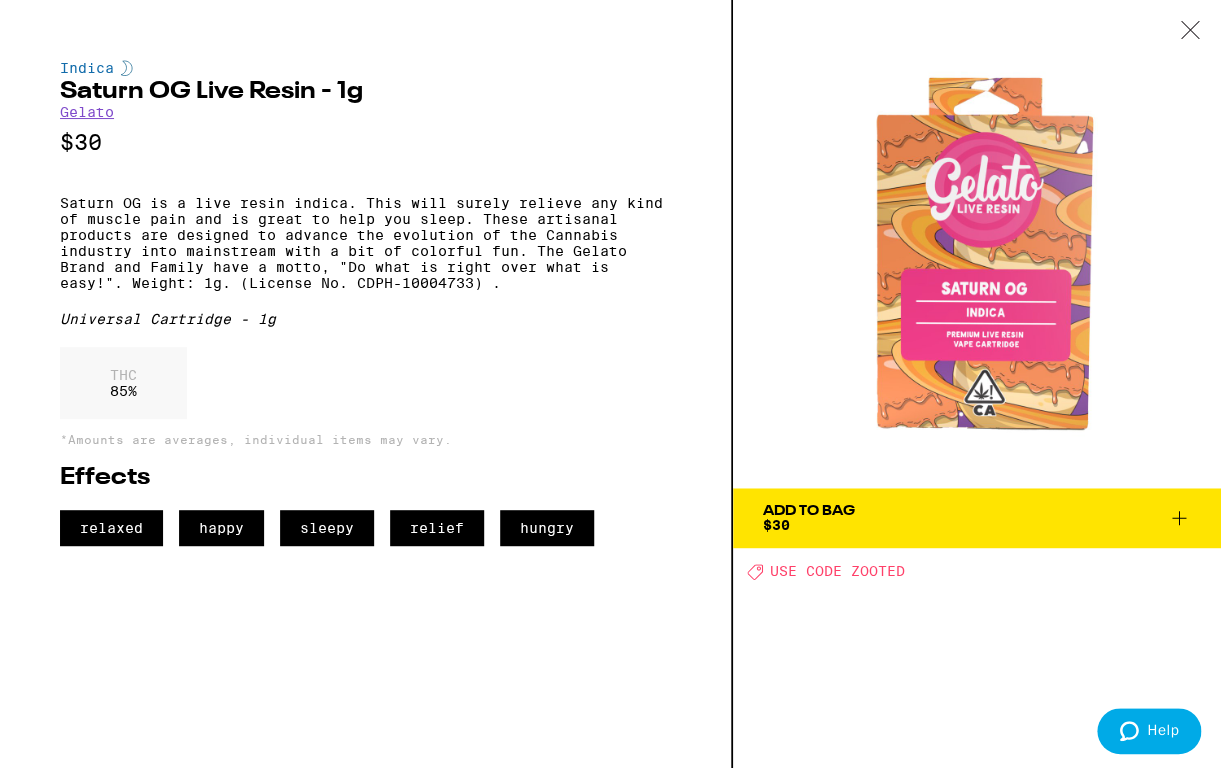 click 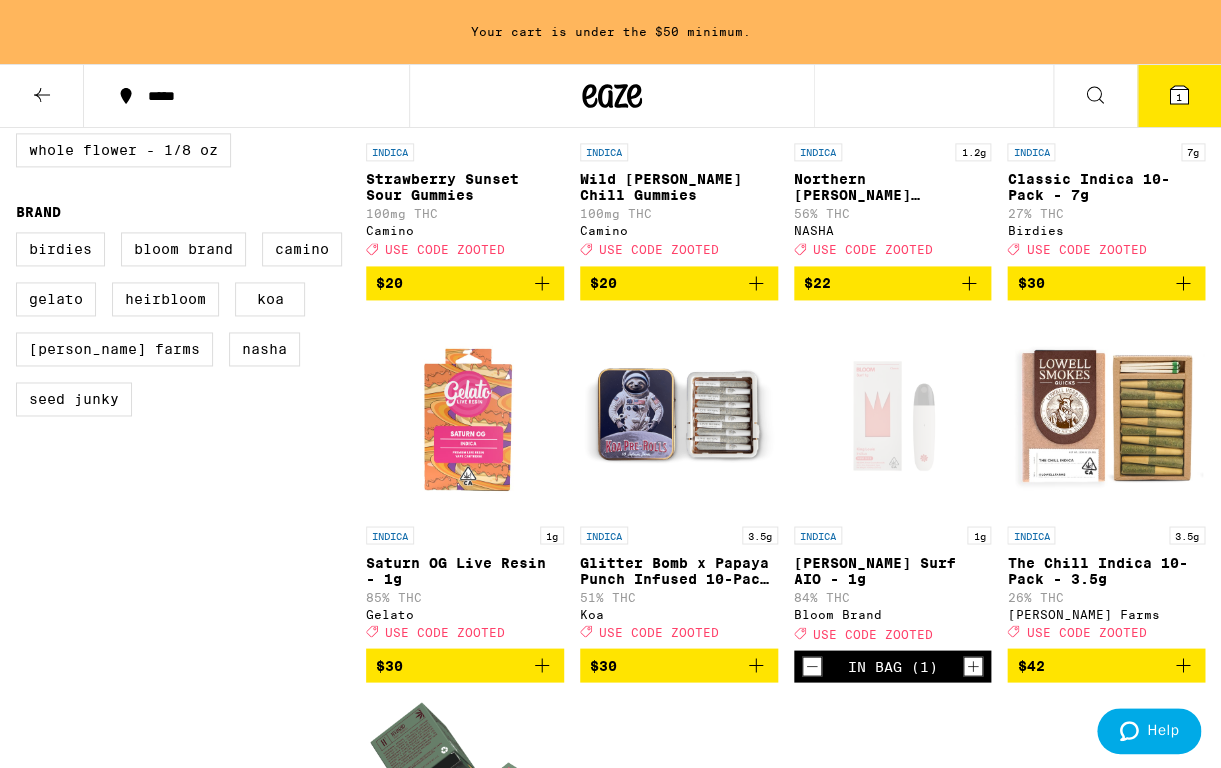 scroll, scrollTop: 820, scrollLeft: 0, axis: vertical 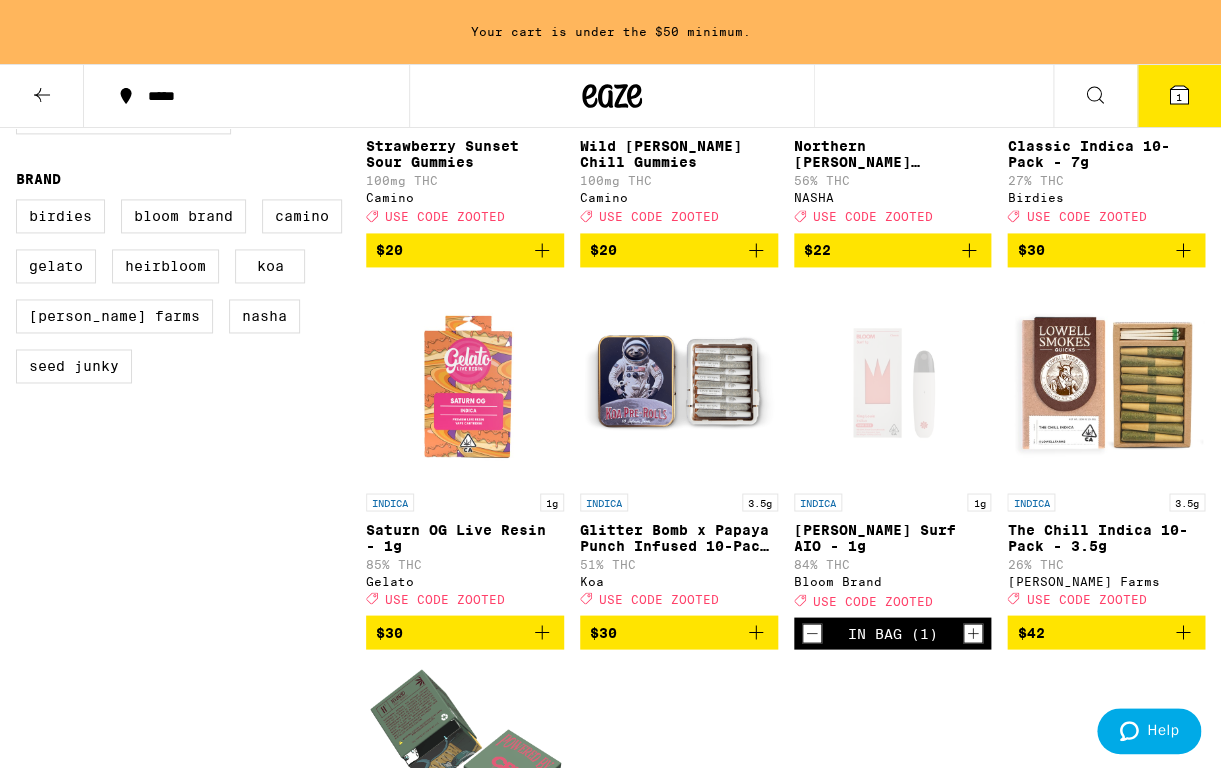 click 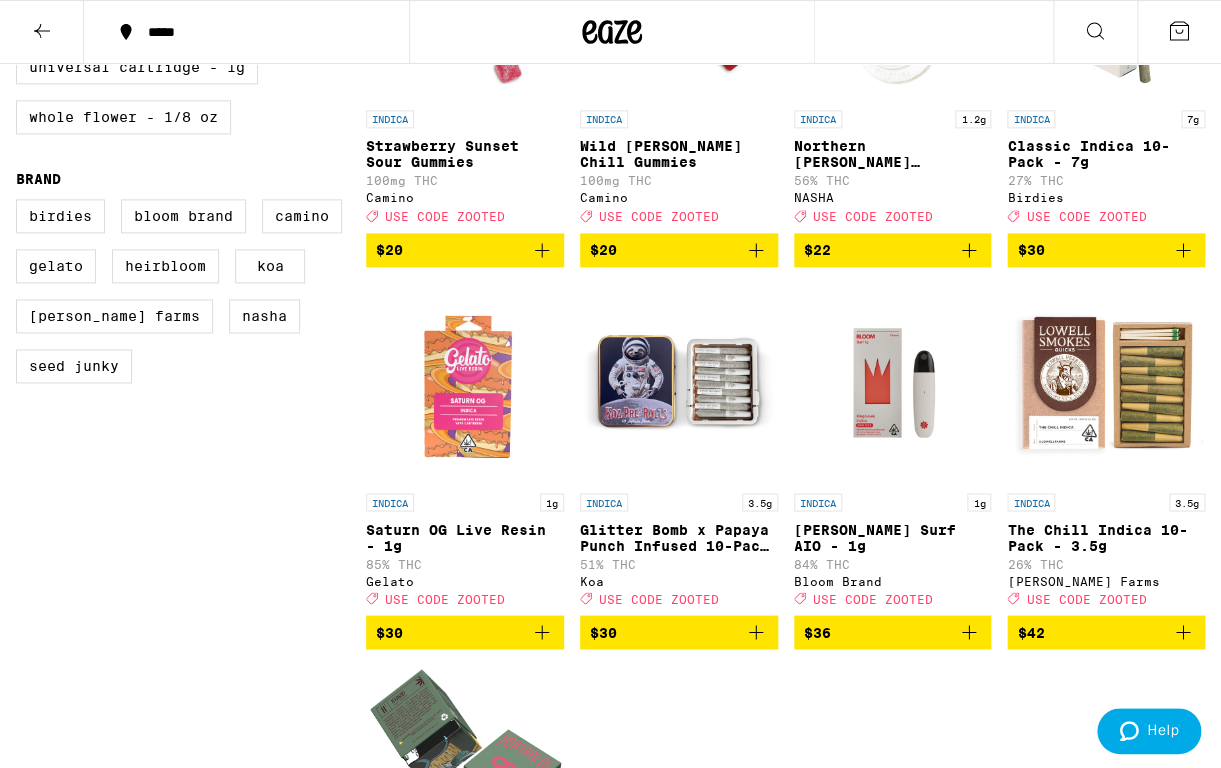 click 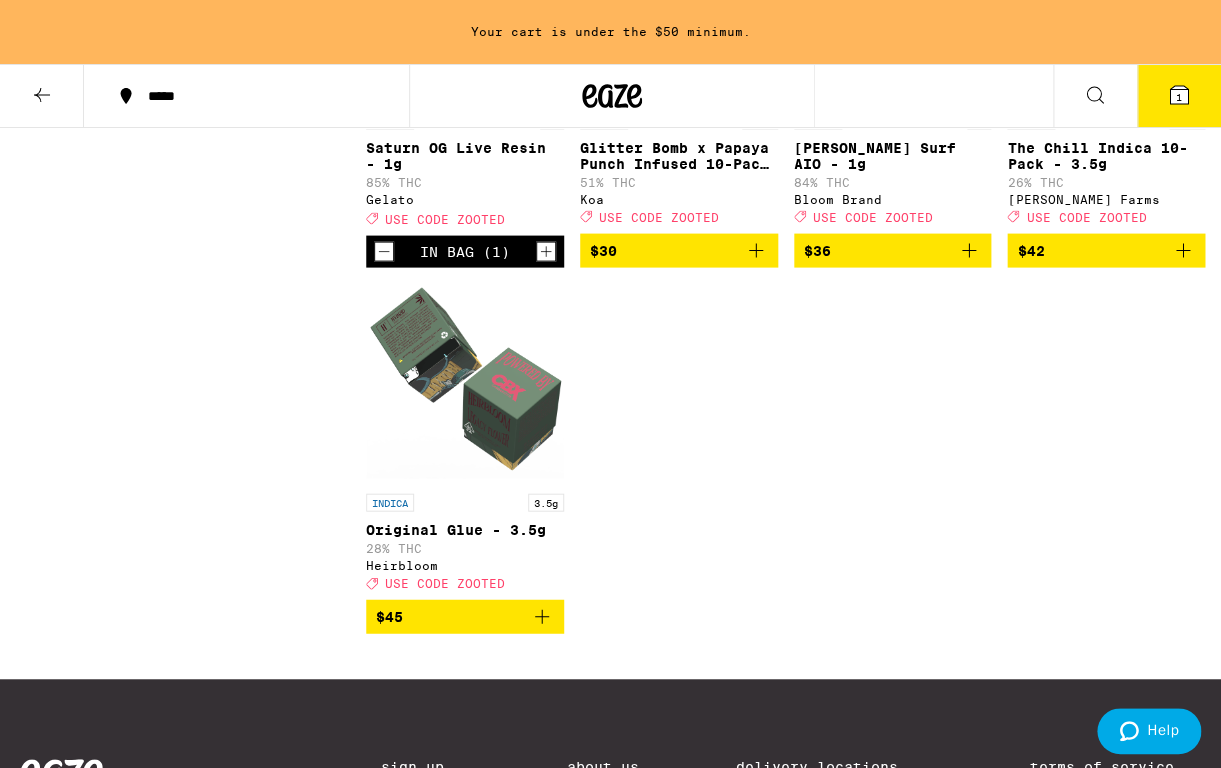 scroll, scrollTop: 1205, scrollLeft: 0, axis: vertical 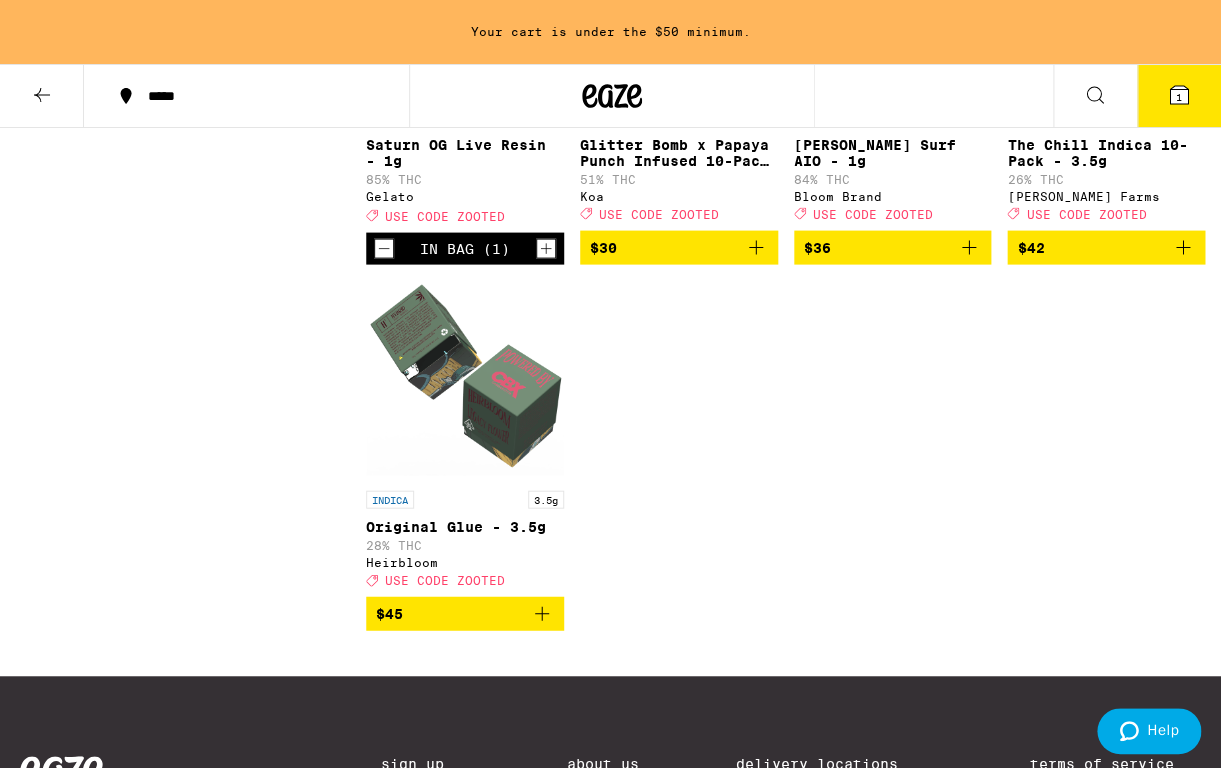 click 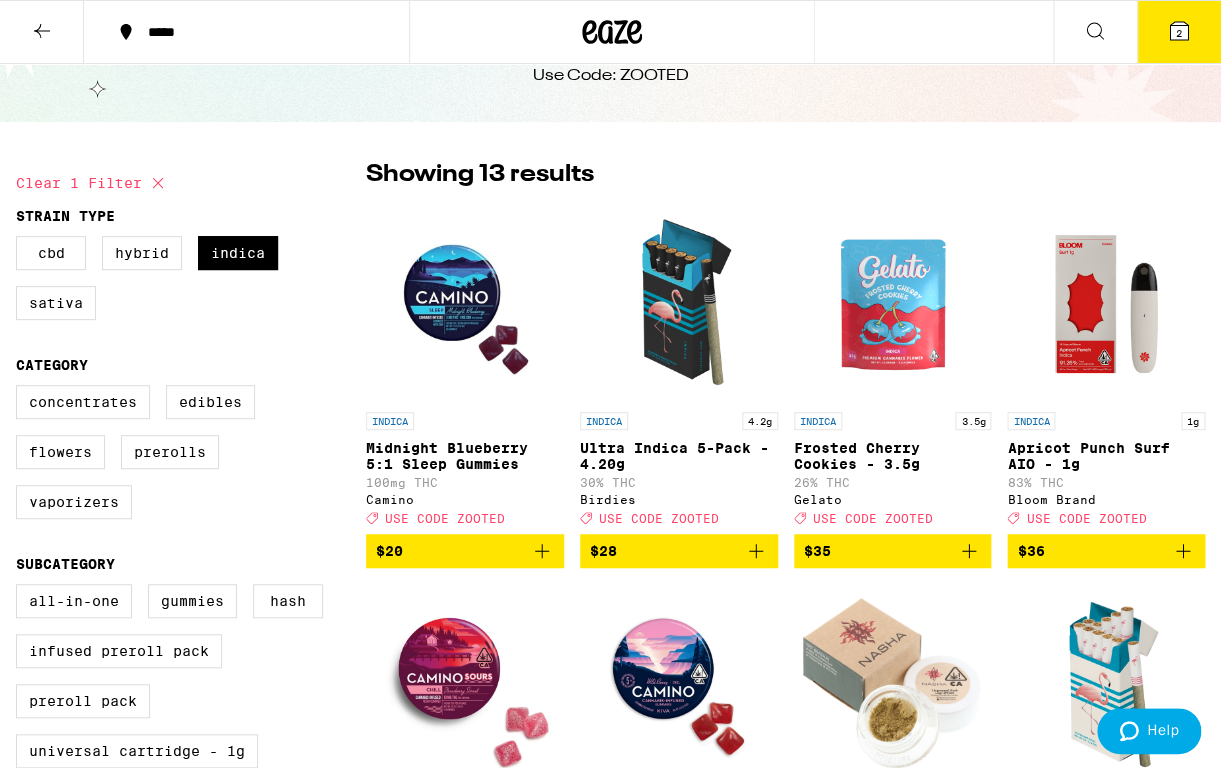 scroll, scrollTop: 0, scrollLeft: 0, axis: both 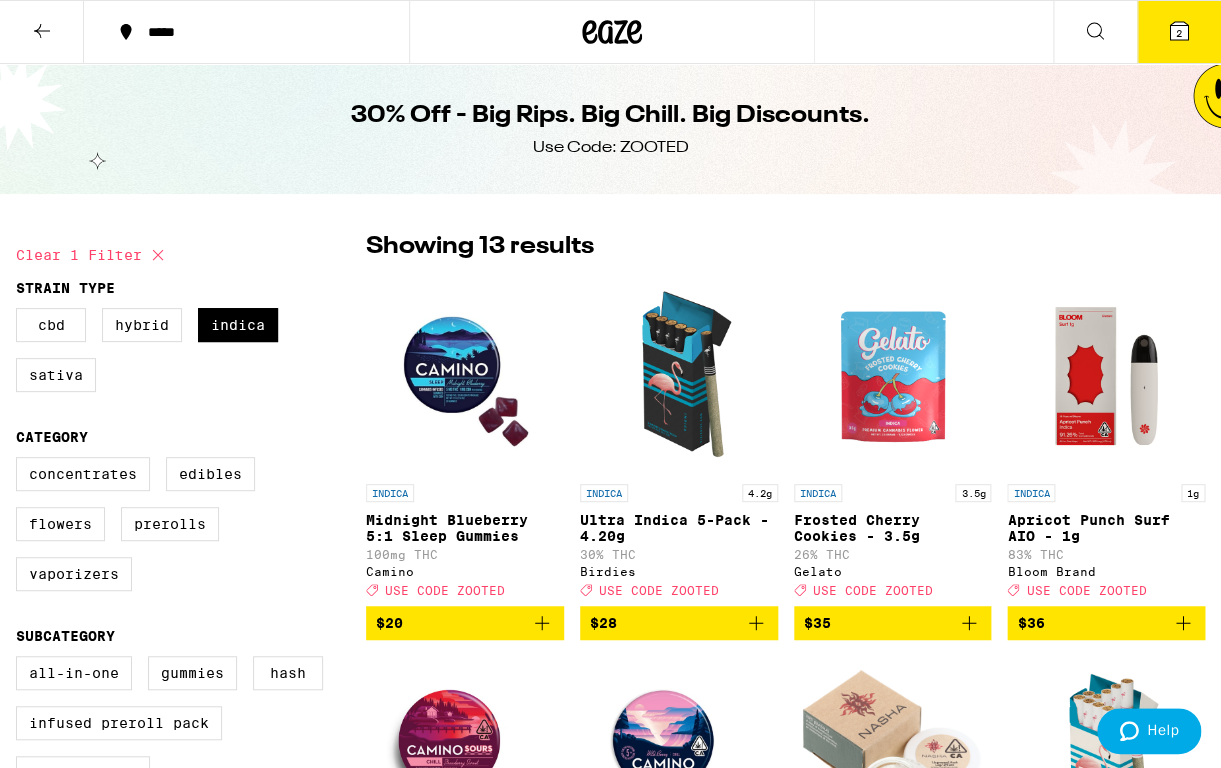 click 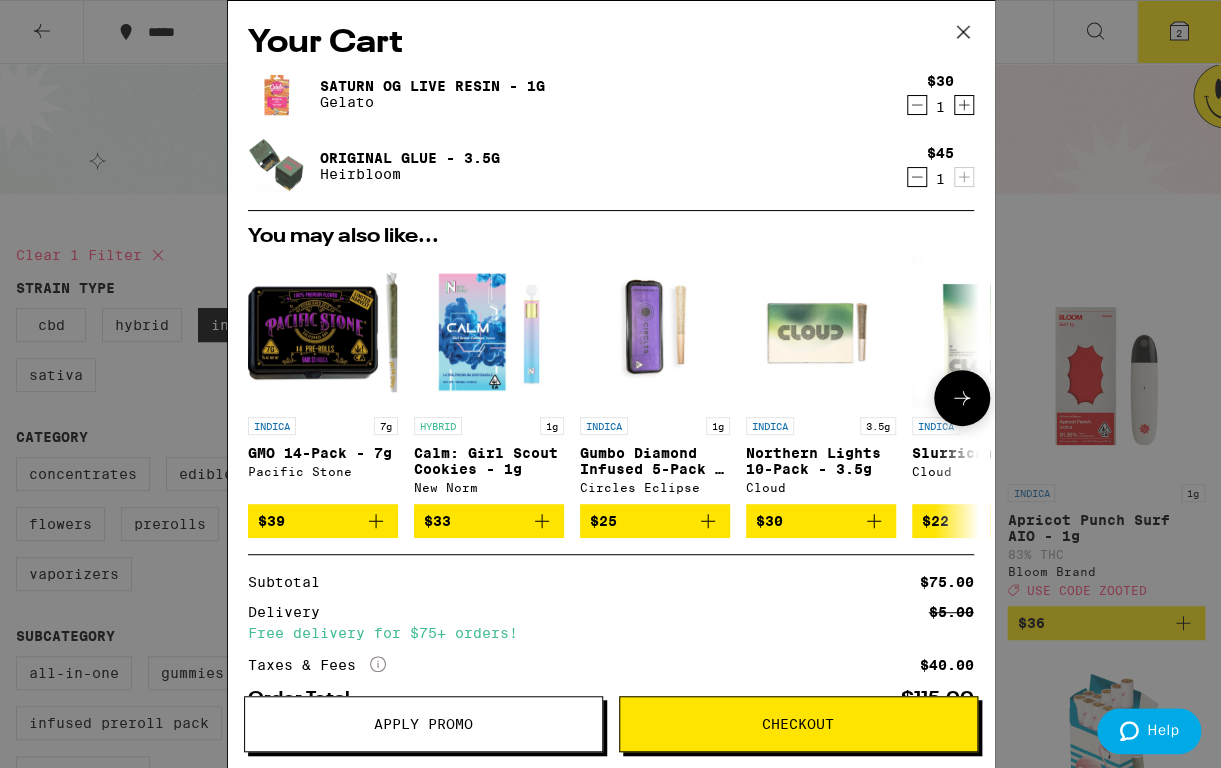 scroll, scrollTop: 138, scrollLeft: 0, axis: vertical 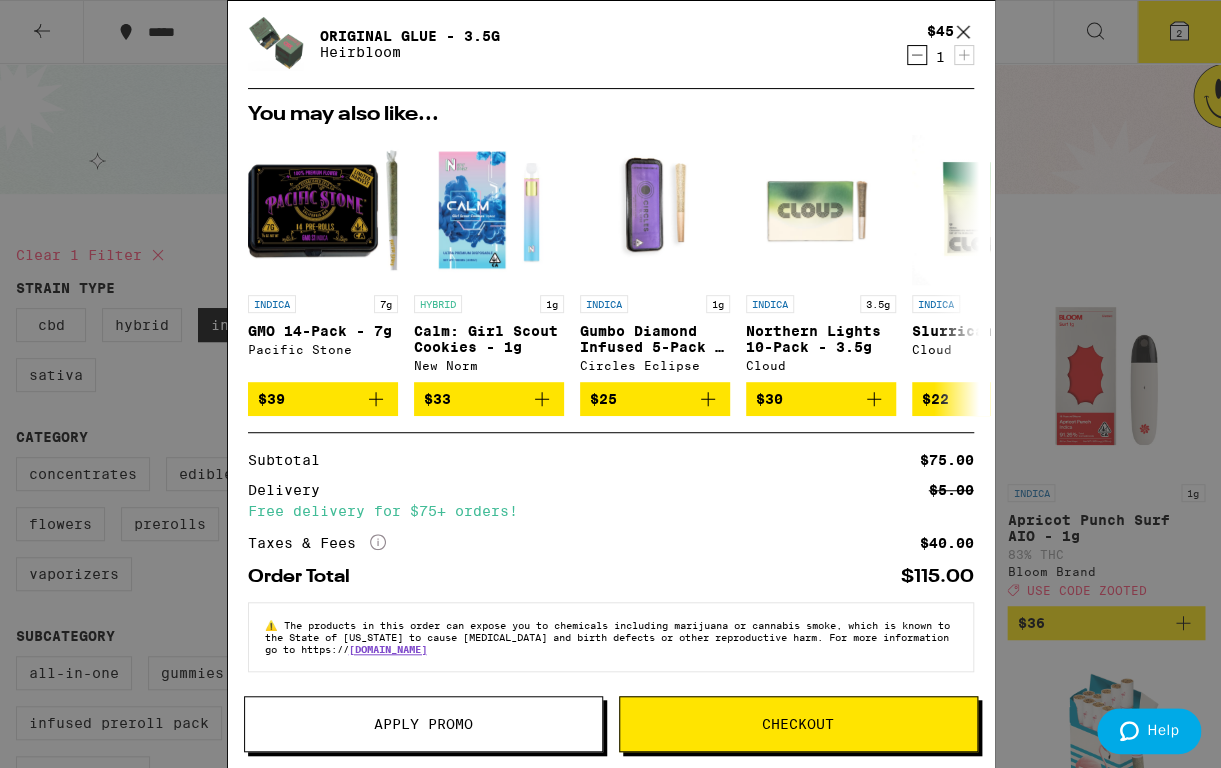 click on "Apply Promo" at bounding box center (423, 724) 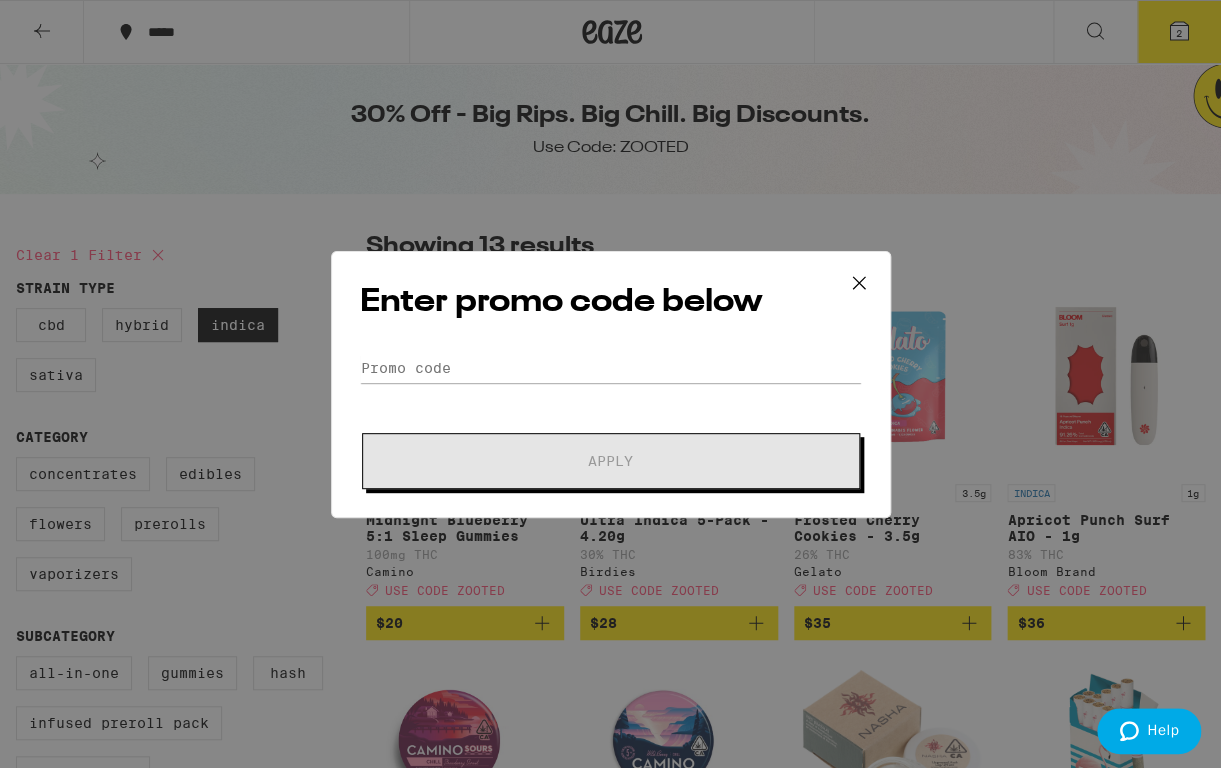 click on "Promo Code Apply" 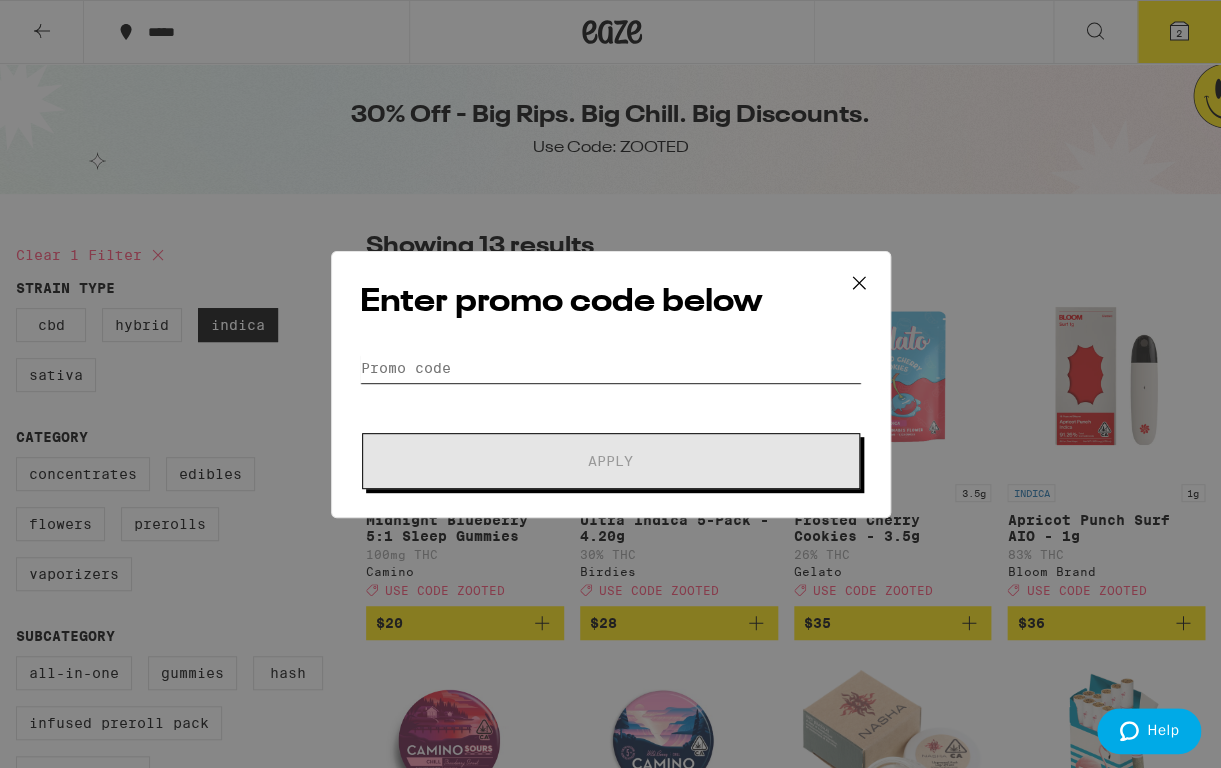 click on "Promo Code" at bounding box center [611, 368] 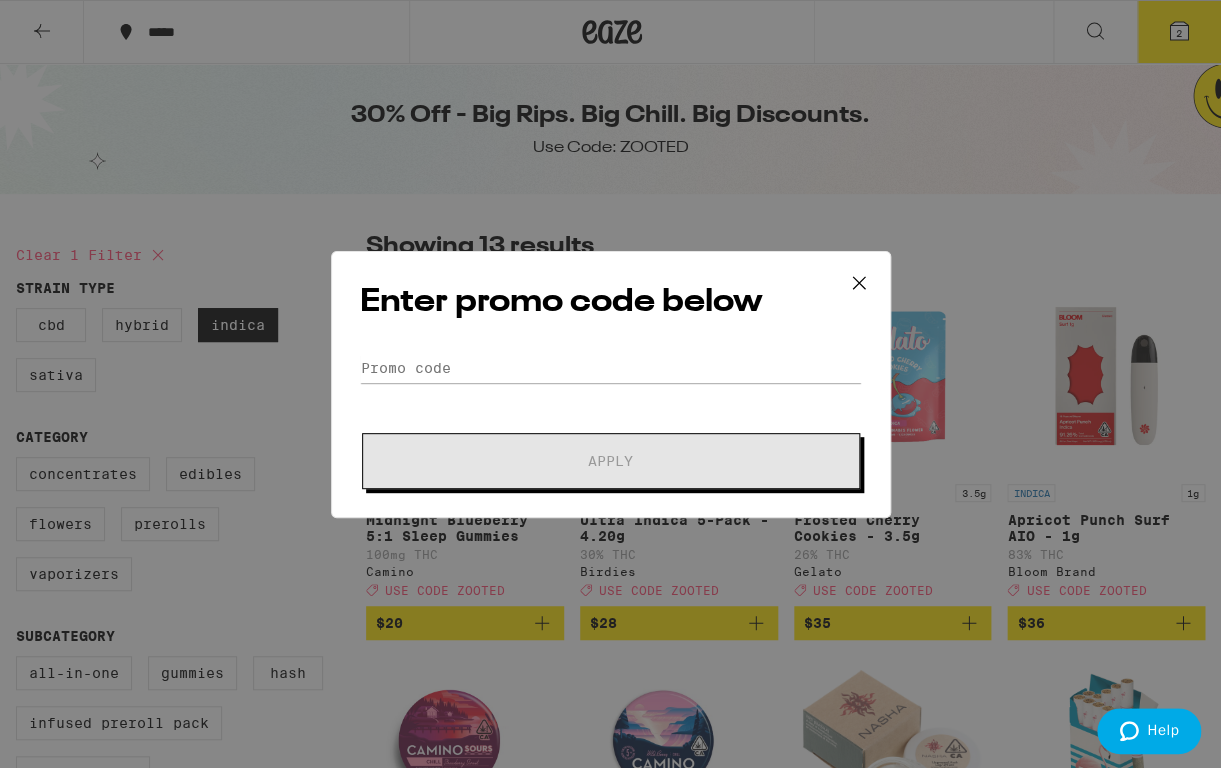 click 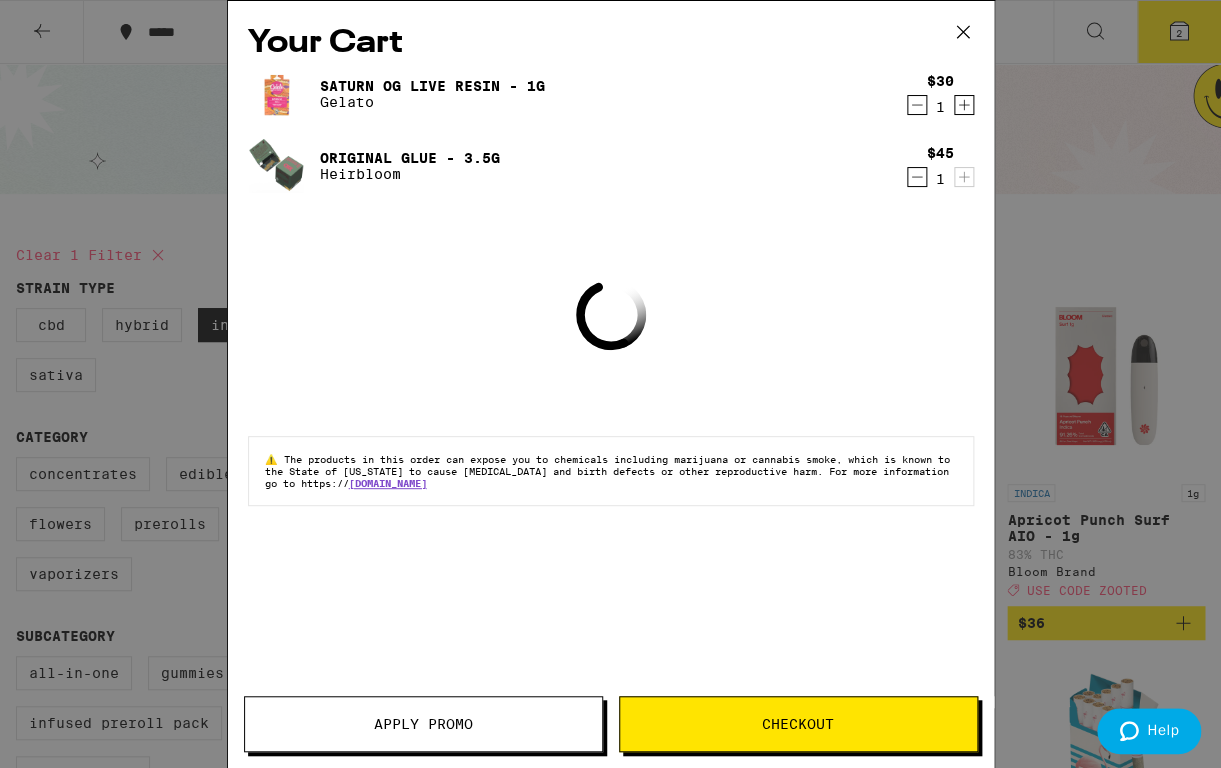 click 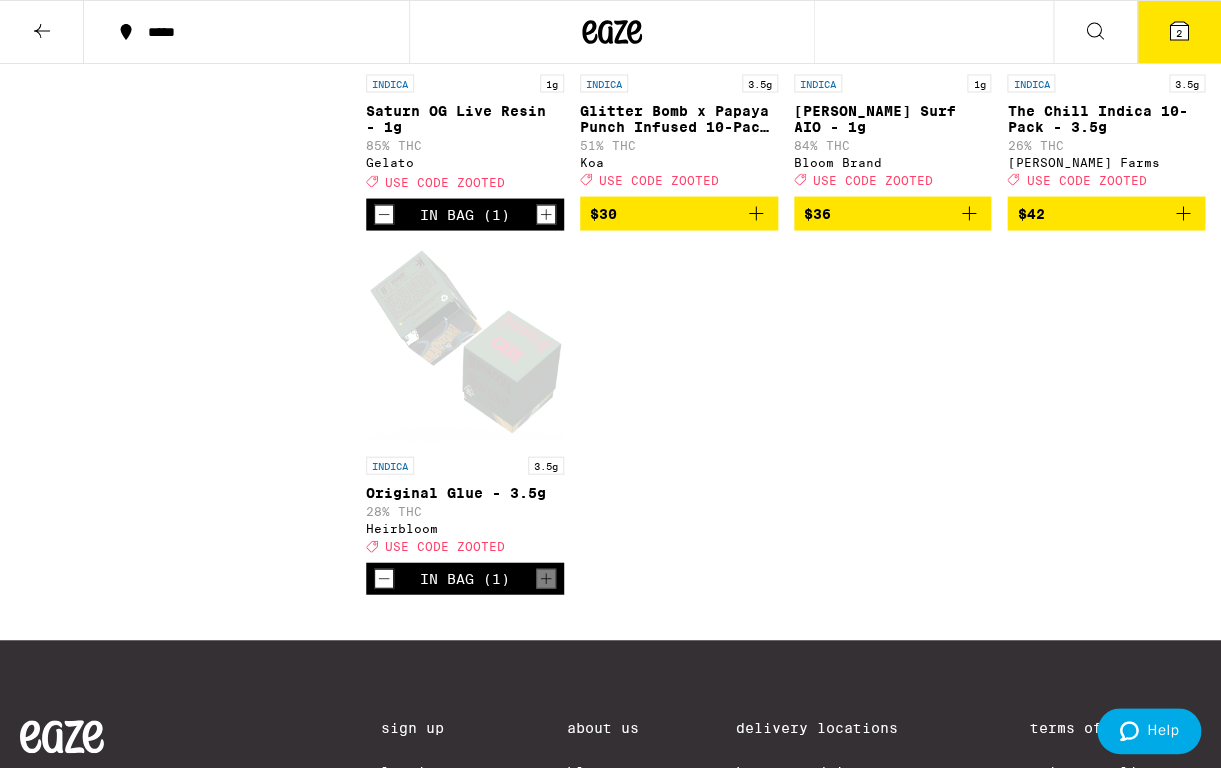 scroll, scrollTop: 1174, scrollLeft: 0, axis: vertical 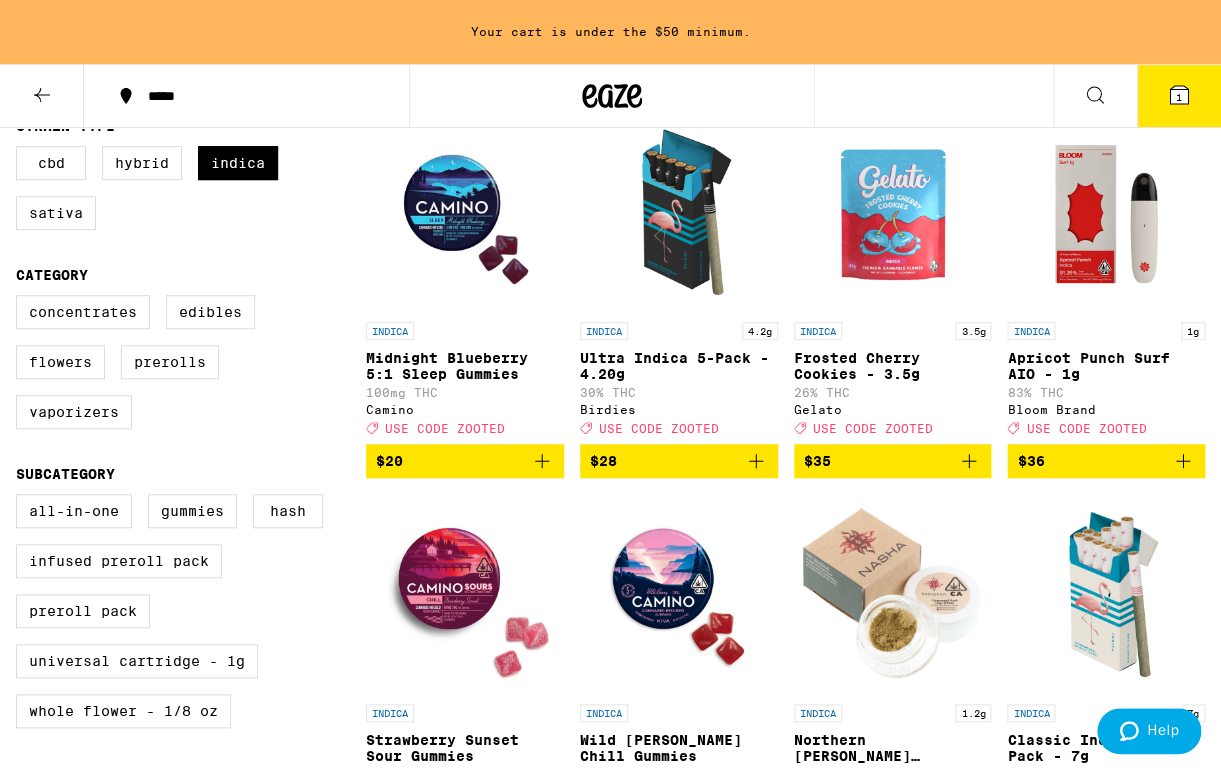 click 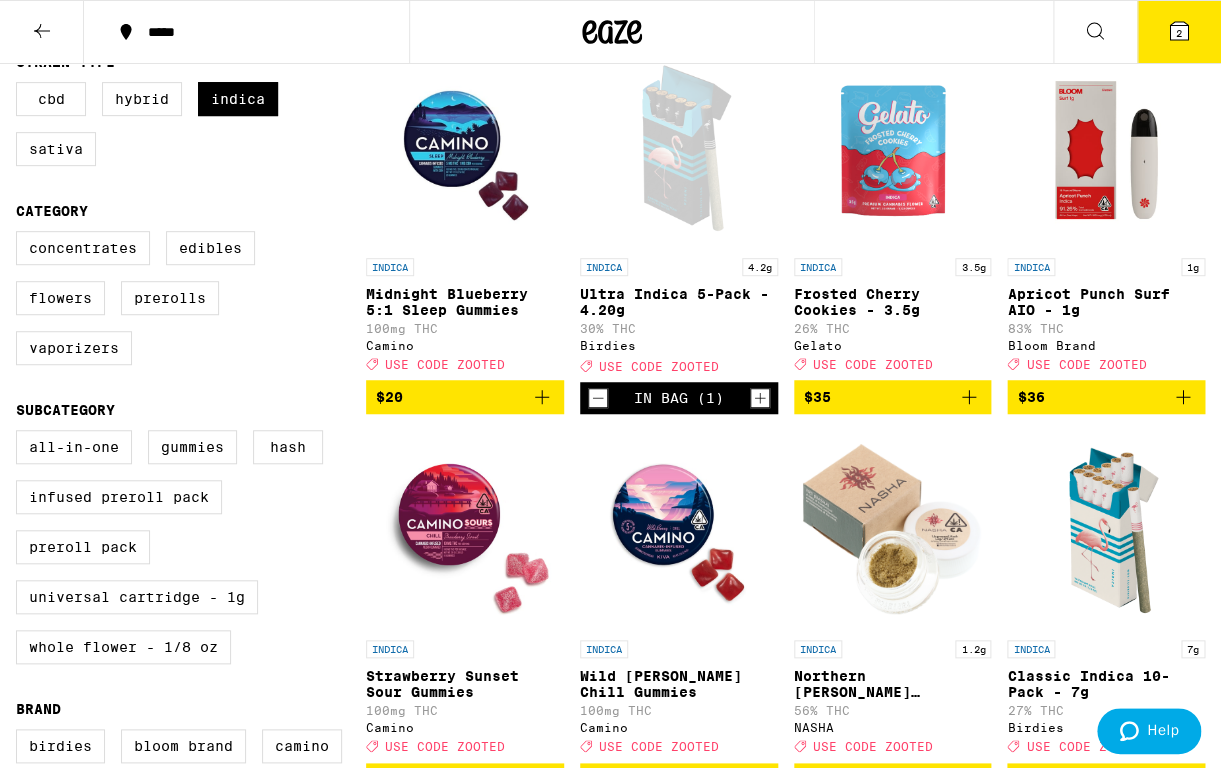 scroll, scrollTop: 162, scrollLeft: 0, axis: vertical 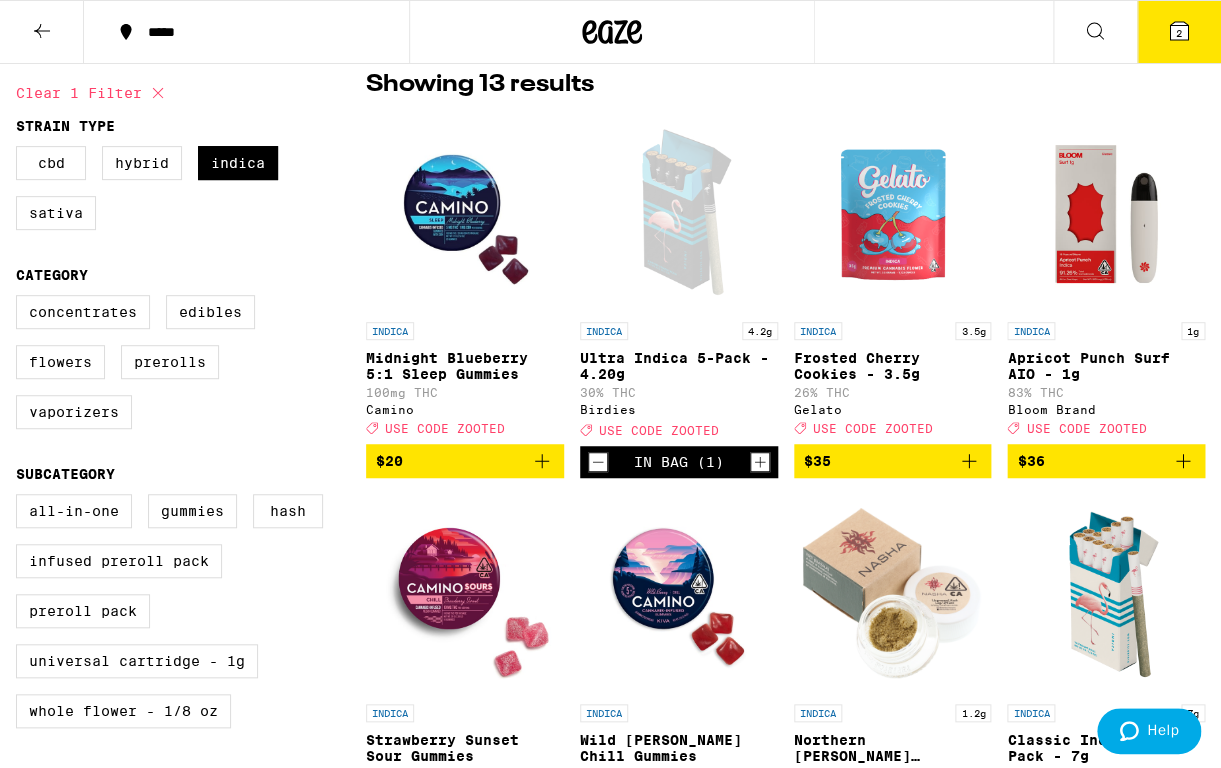 click on "$35" at bounding box center (893, 461) 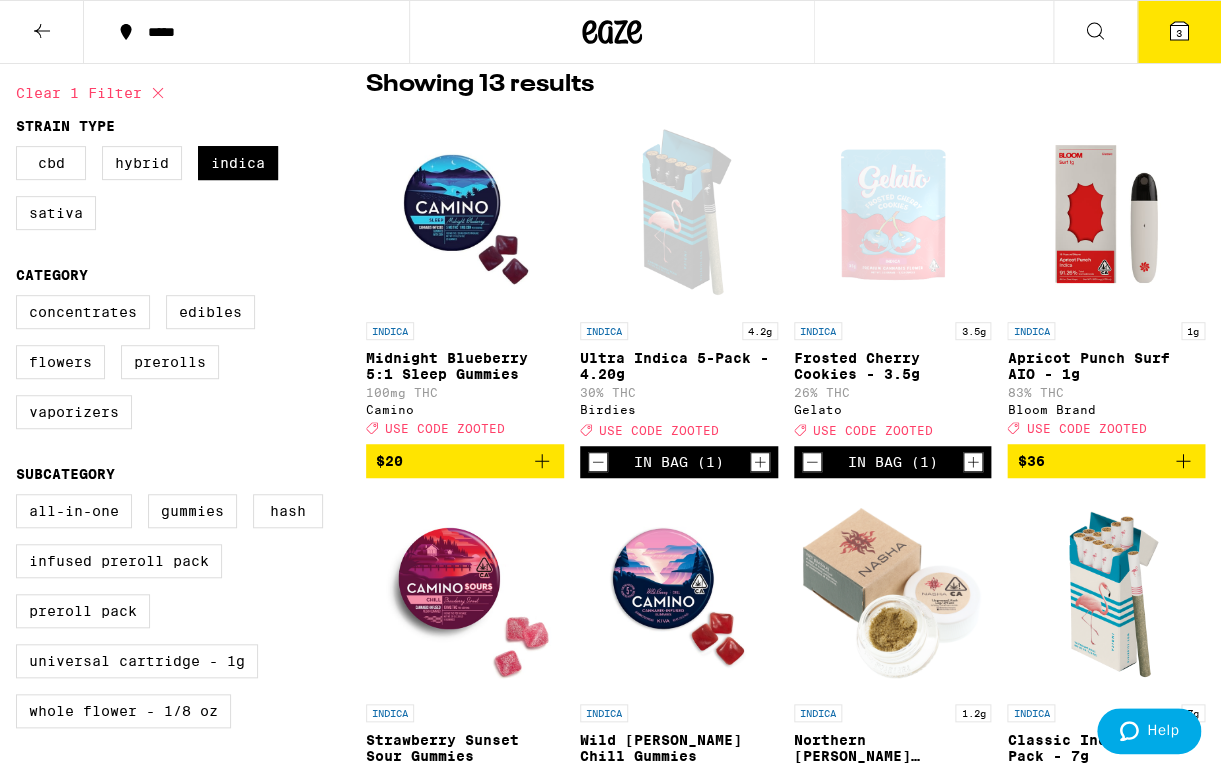 click on "3" at bounding box center [1179, 32] 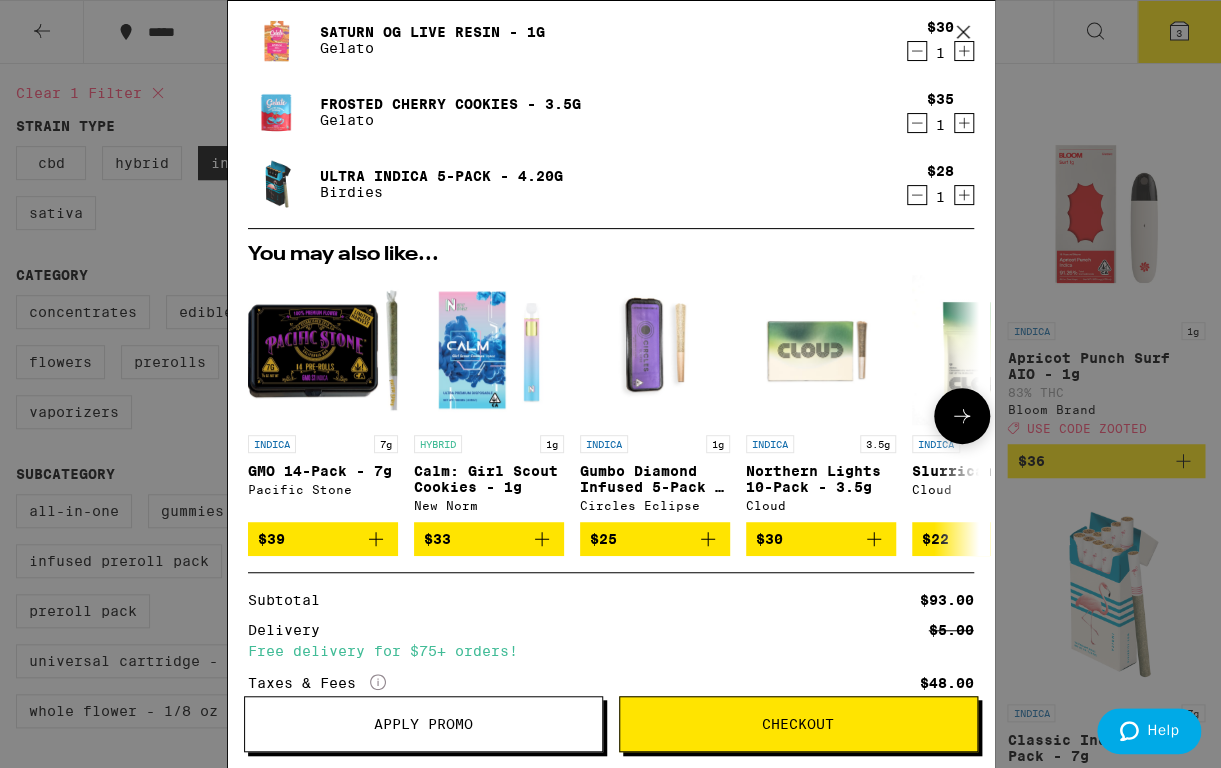 scroll, scrollTop: 210, scrollLeft: 0, axis: vertical 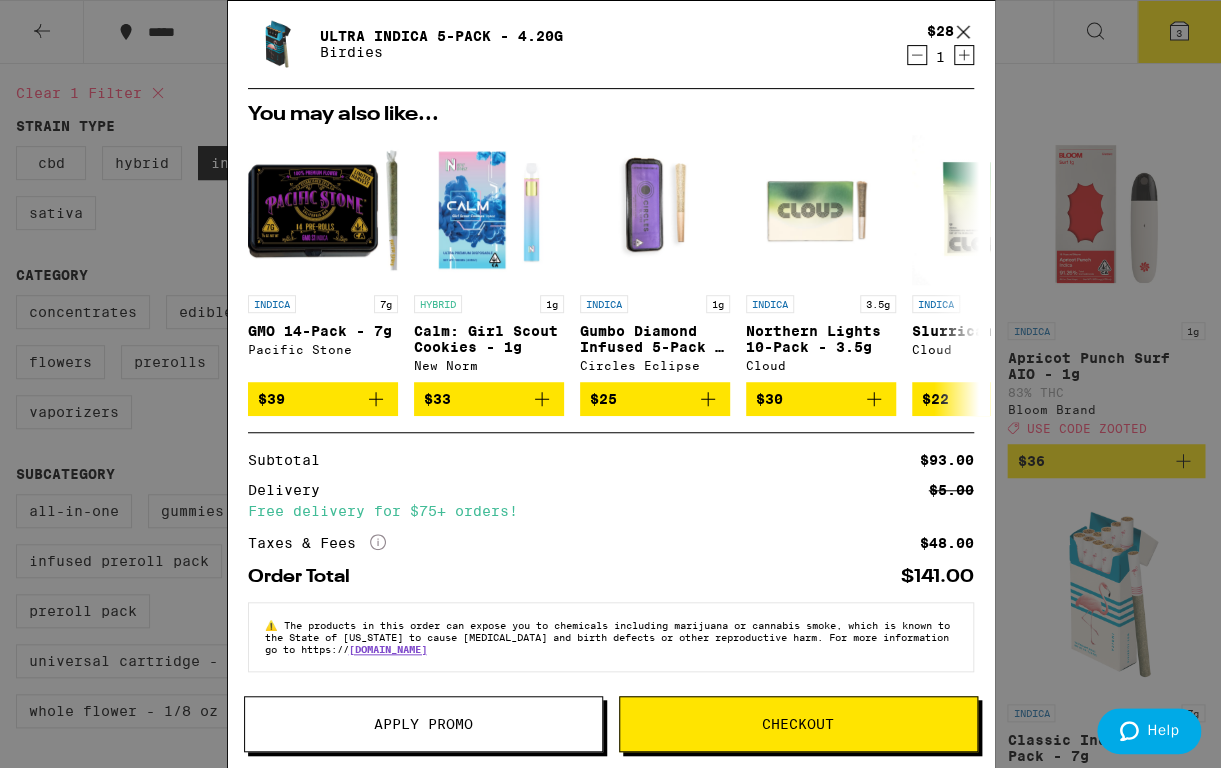 click on "Apply Promo" at bounding box center (423, 724) 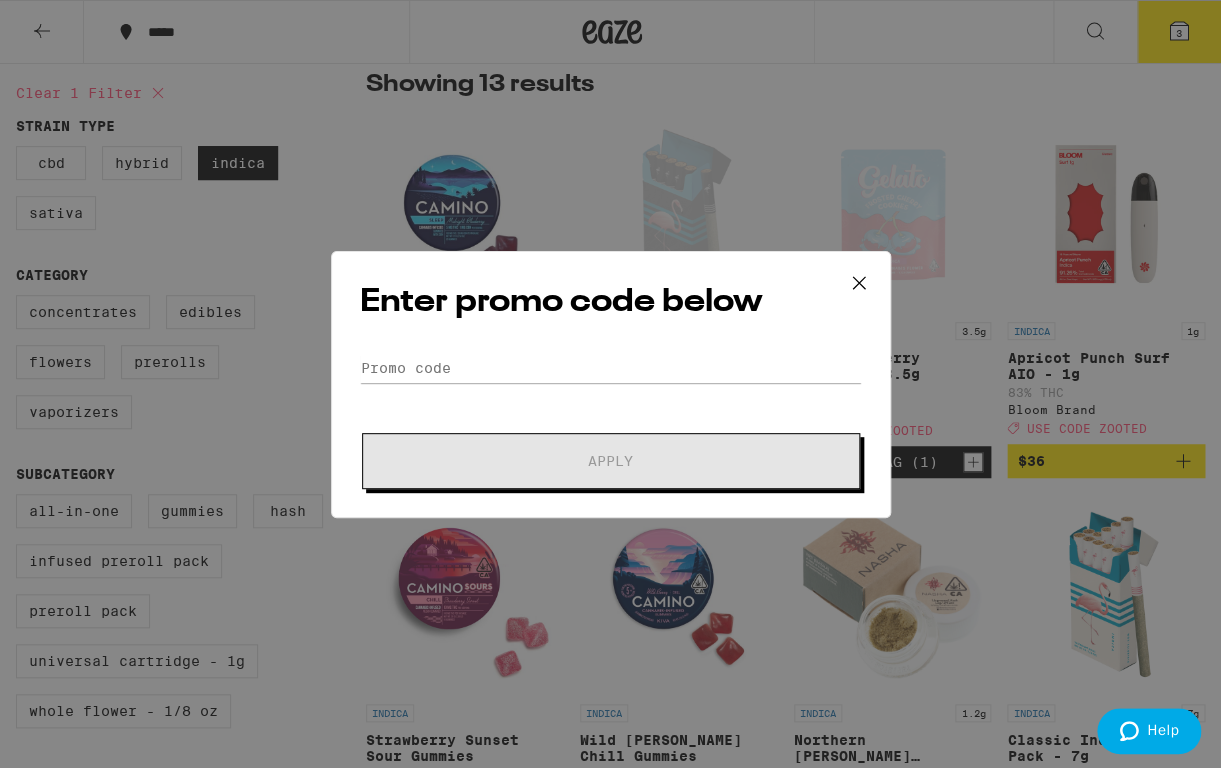 scroll, scrollTop: 210, scrollLeft: 0, axis: vertical 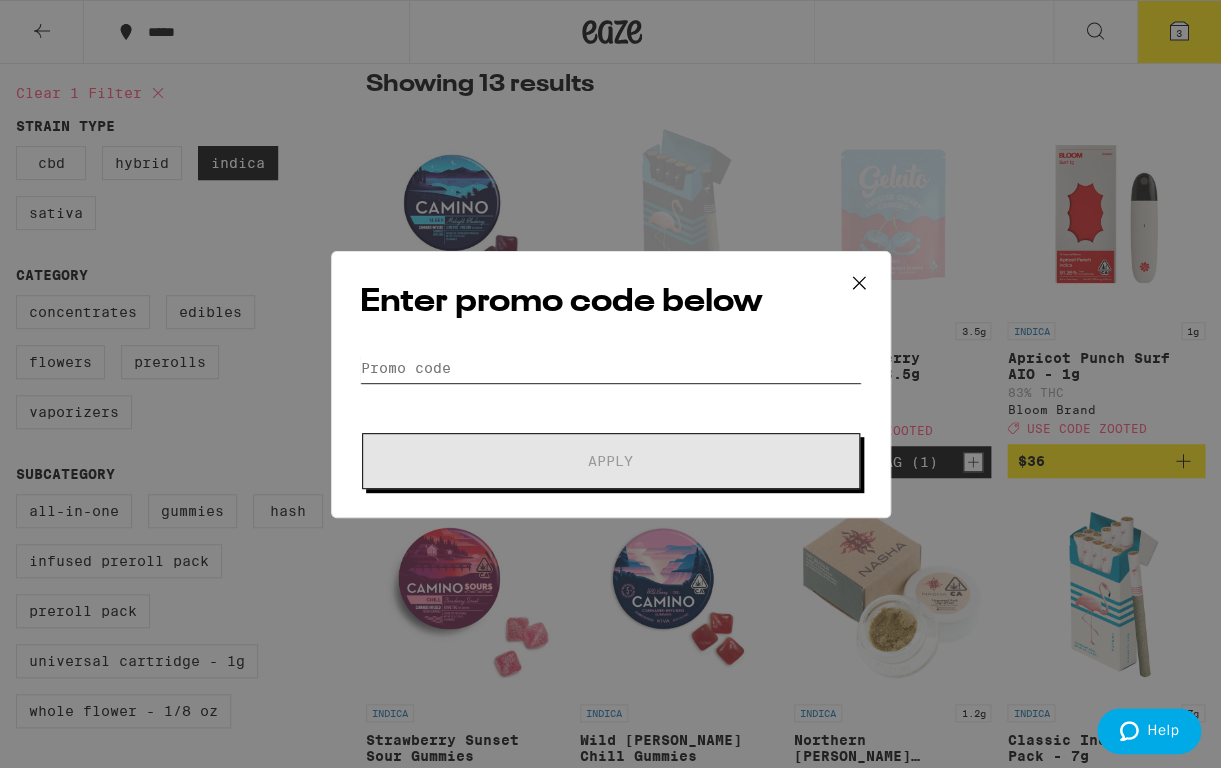 click on "Promo Code" at bounding box center (611, 368) 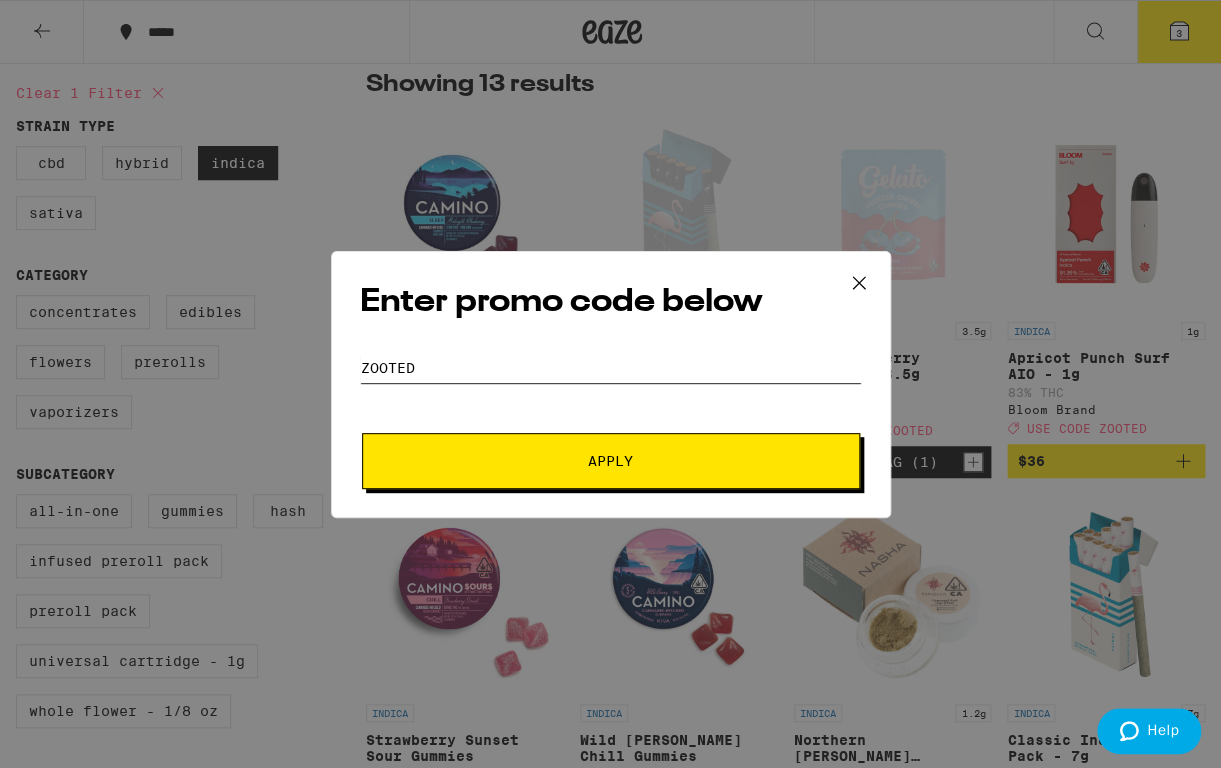 type on "zooted" 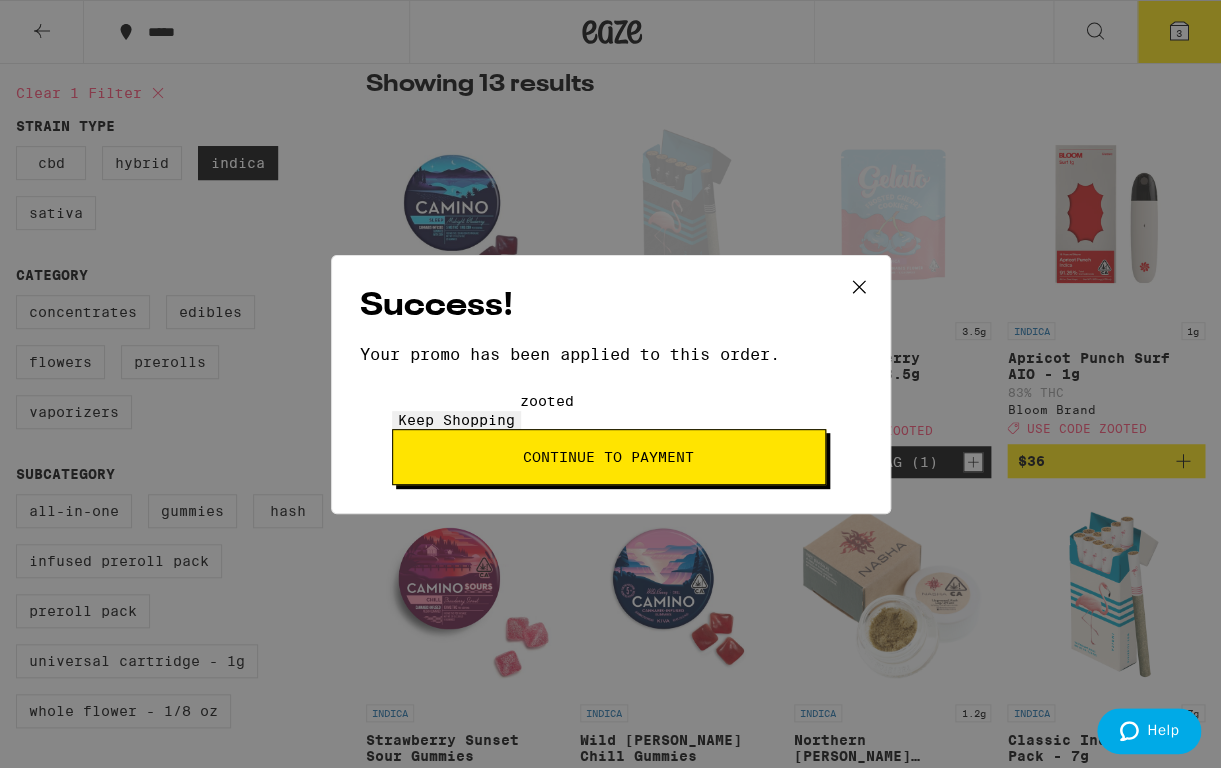 click on "Continue to payment" at bounding box center [608, 457] 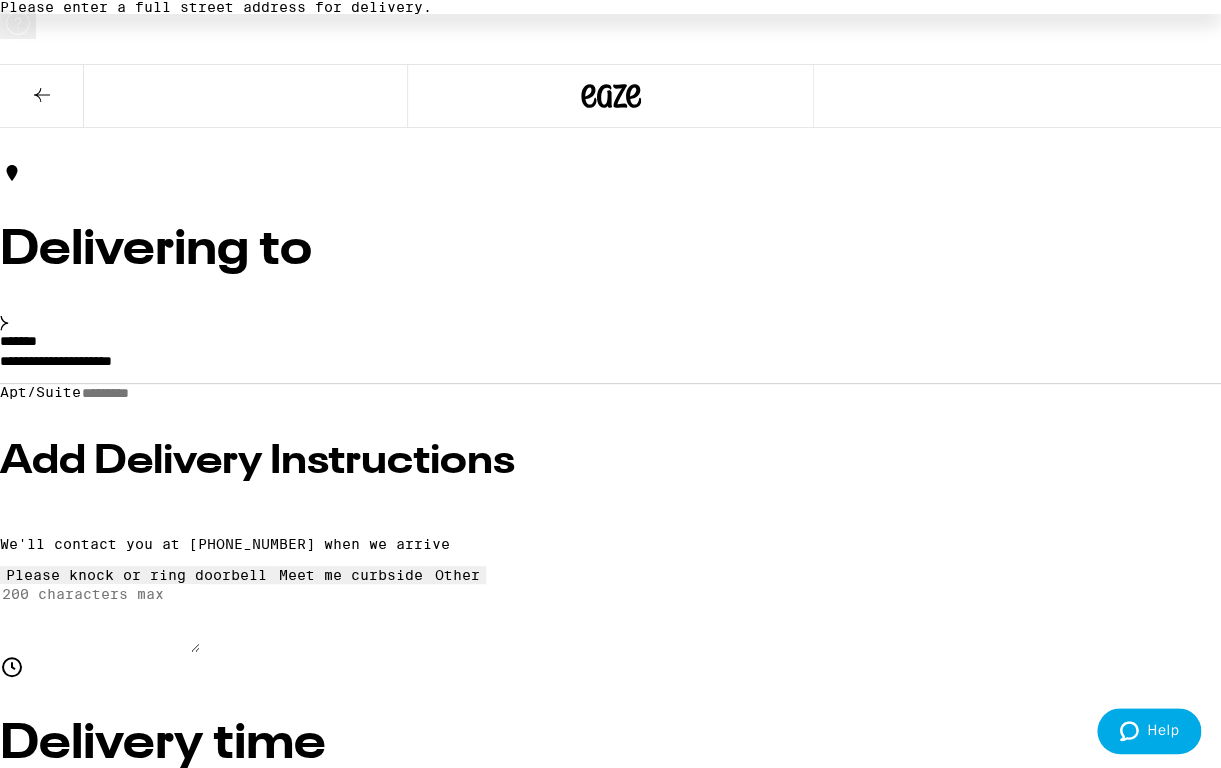 scroll, scrollTop: 0, scrollLeft: 0, axis: both 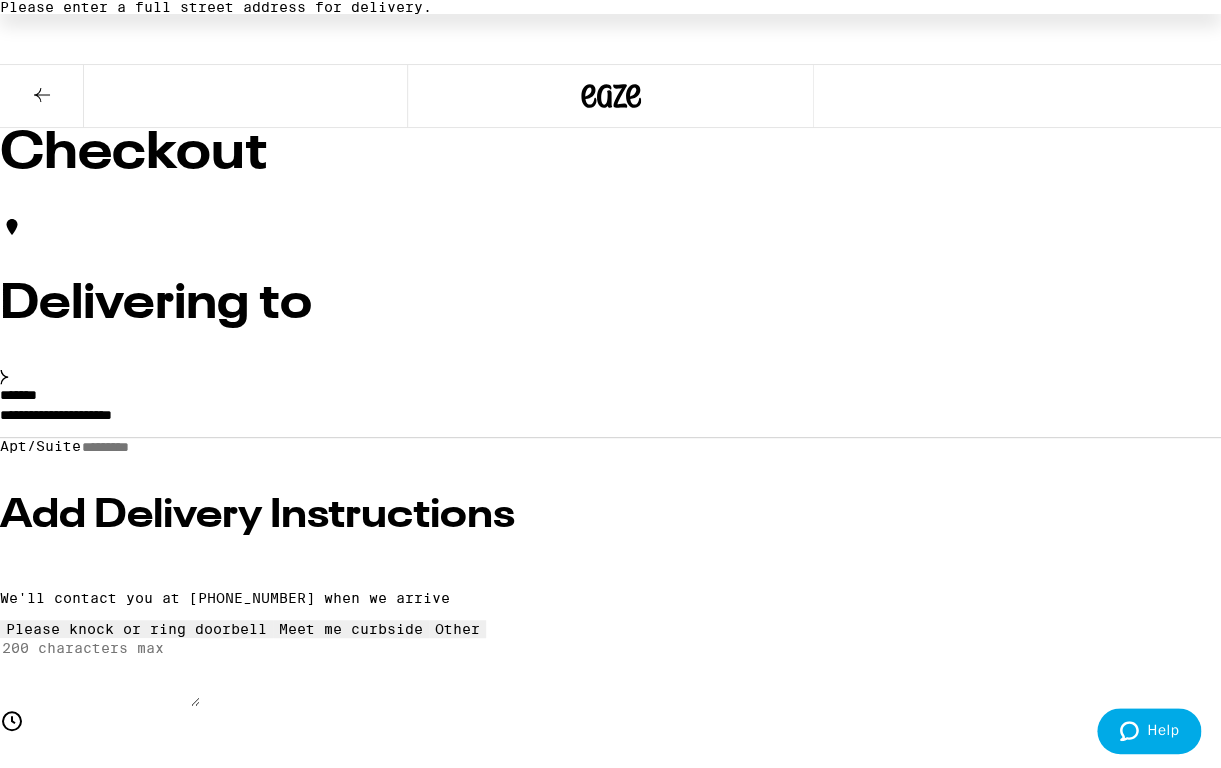 click on "**********" at bounding box center [610, 420] 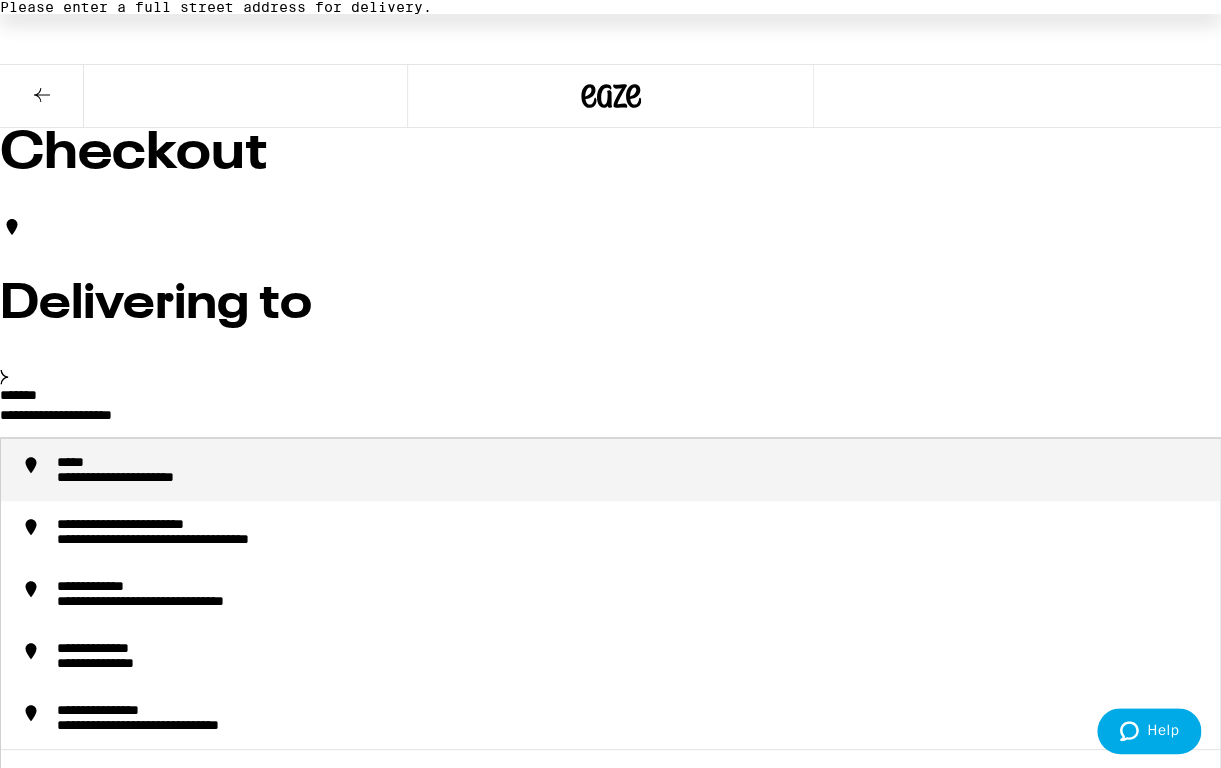 click on "**********" at bounding box center (610, 420) 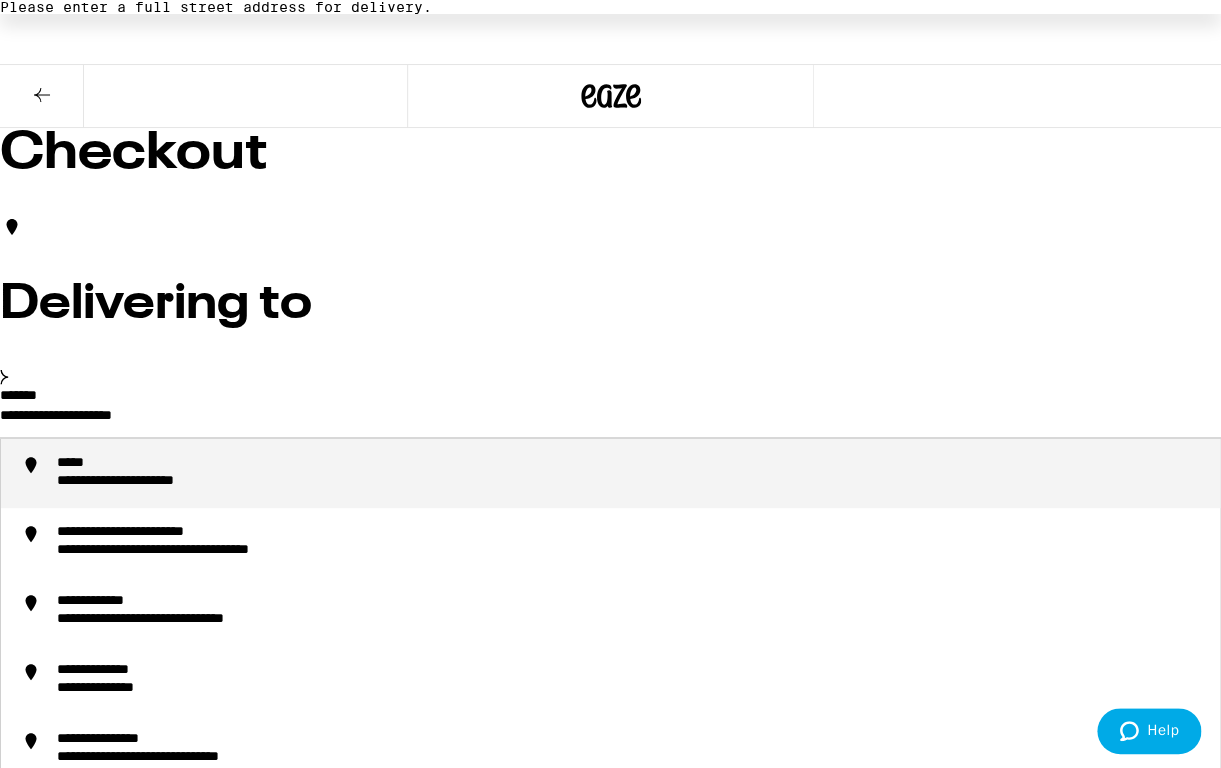 click on "**********" at bounding box center (610, 420) 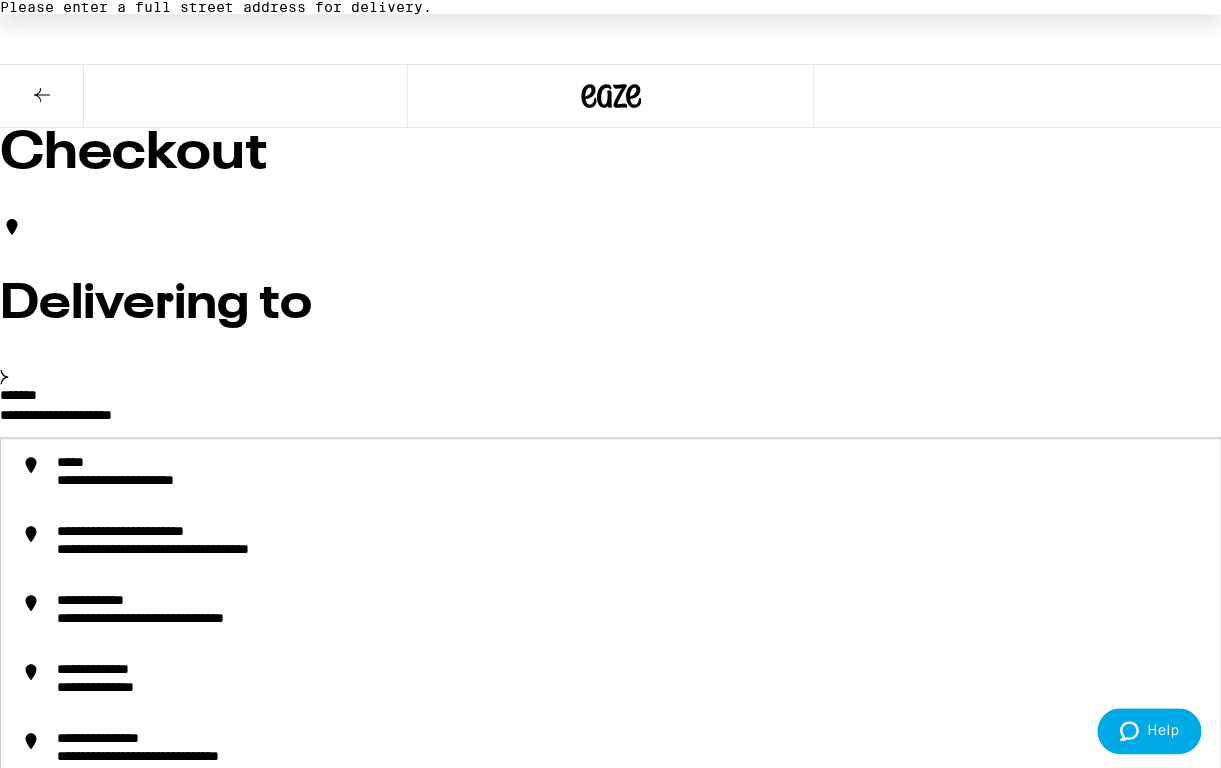 click at bounding box center [42, 96] 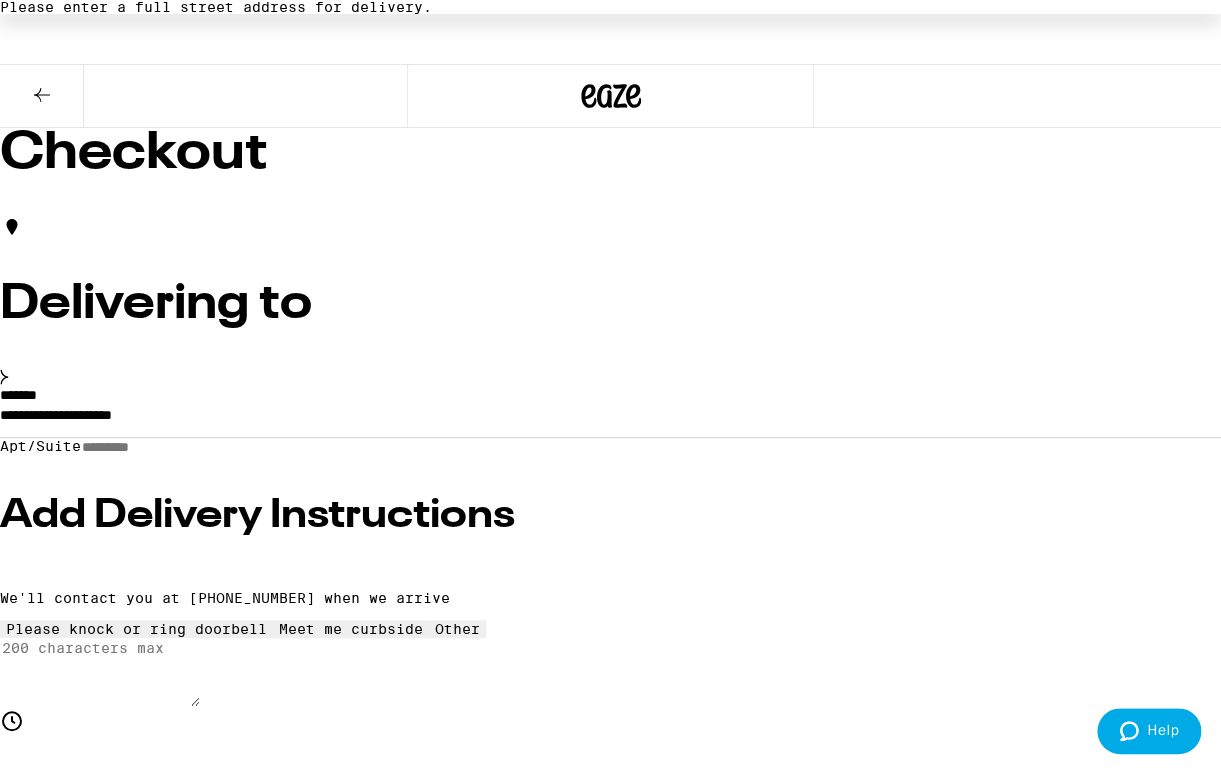 click 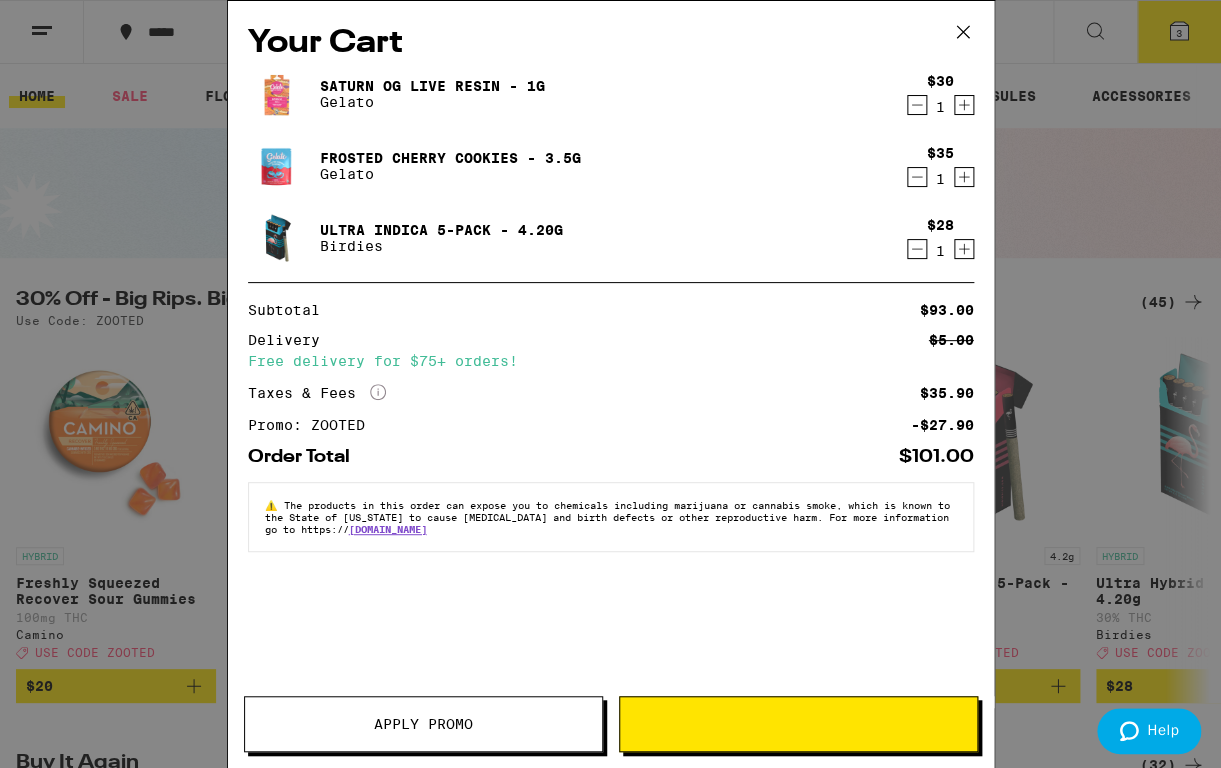 click 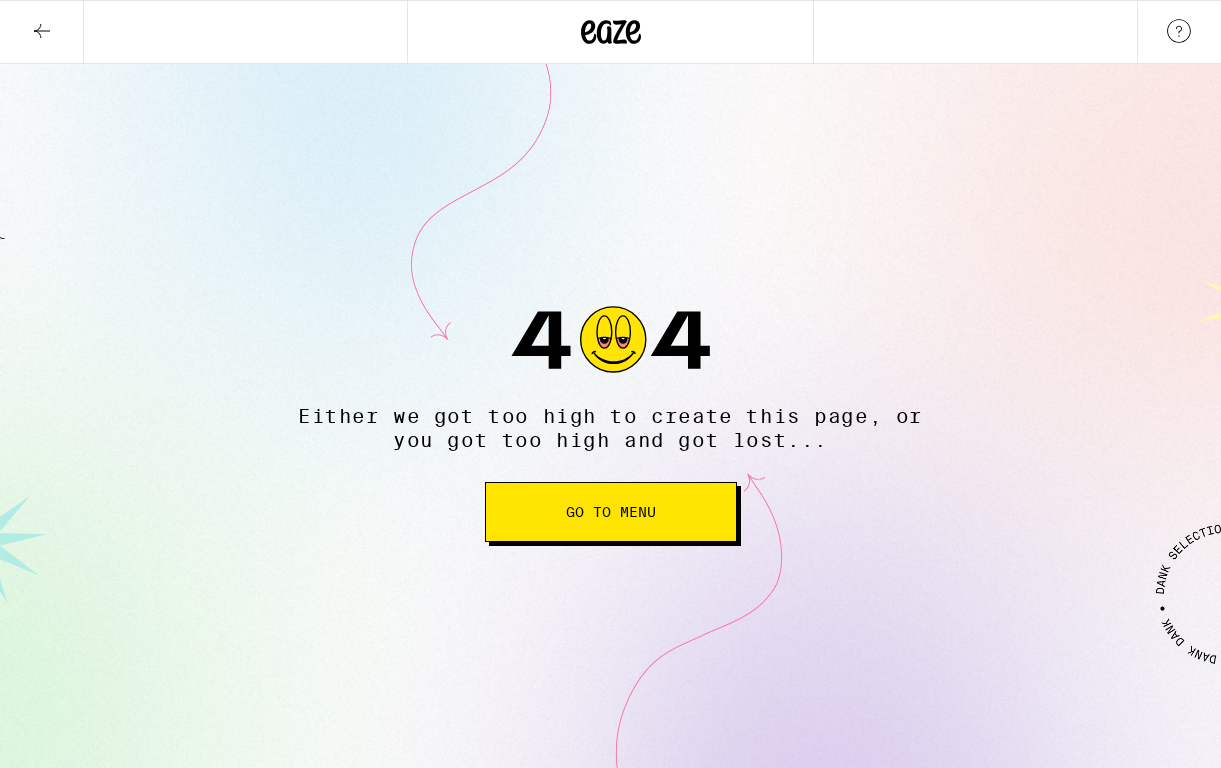 scroll, scrollTop: 0, scrollLeft: 0, axis: both 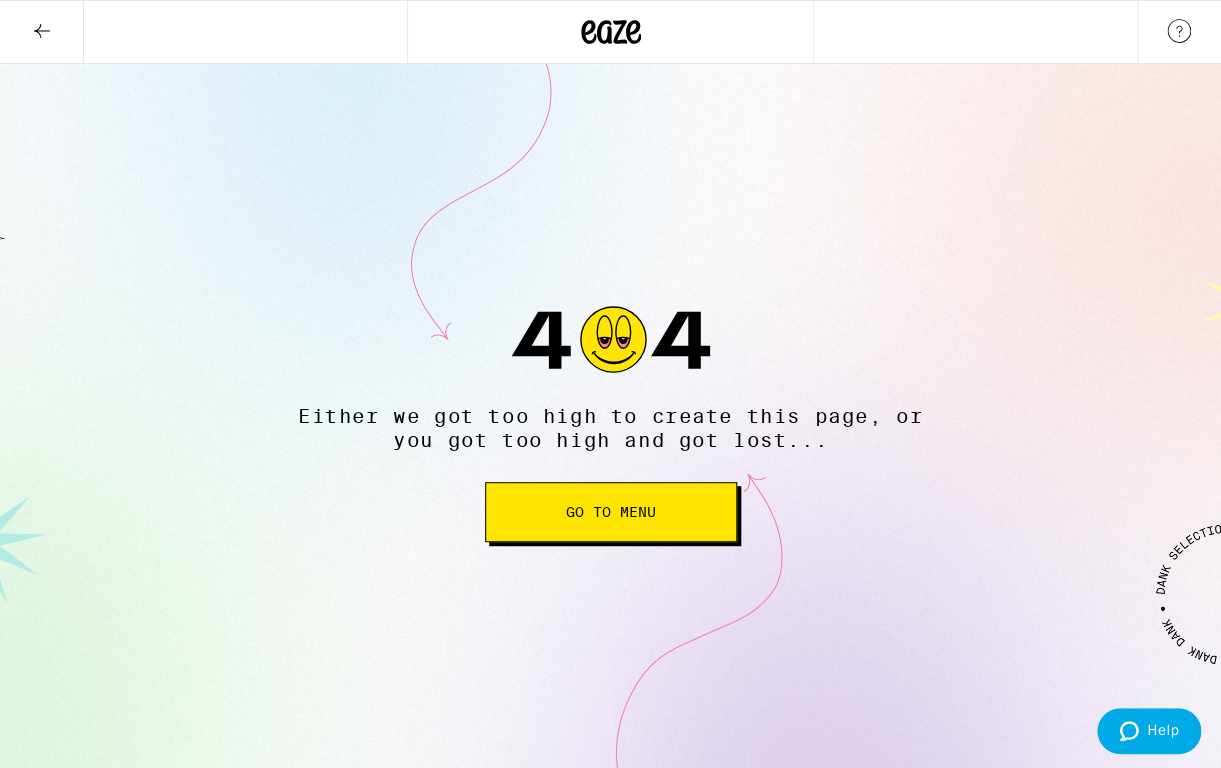 click 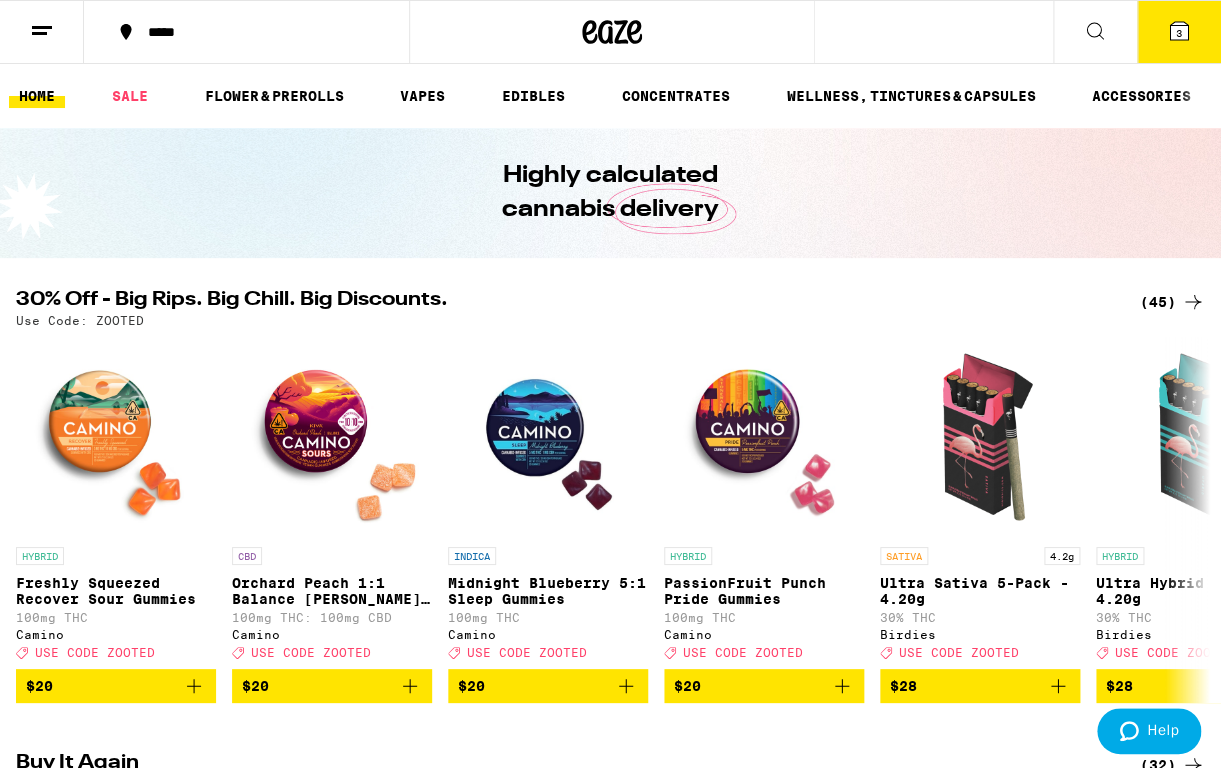 scroll, scrollTop: 0, scrollLeft: 0, axis: both 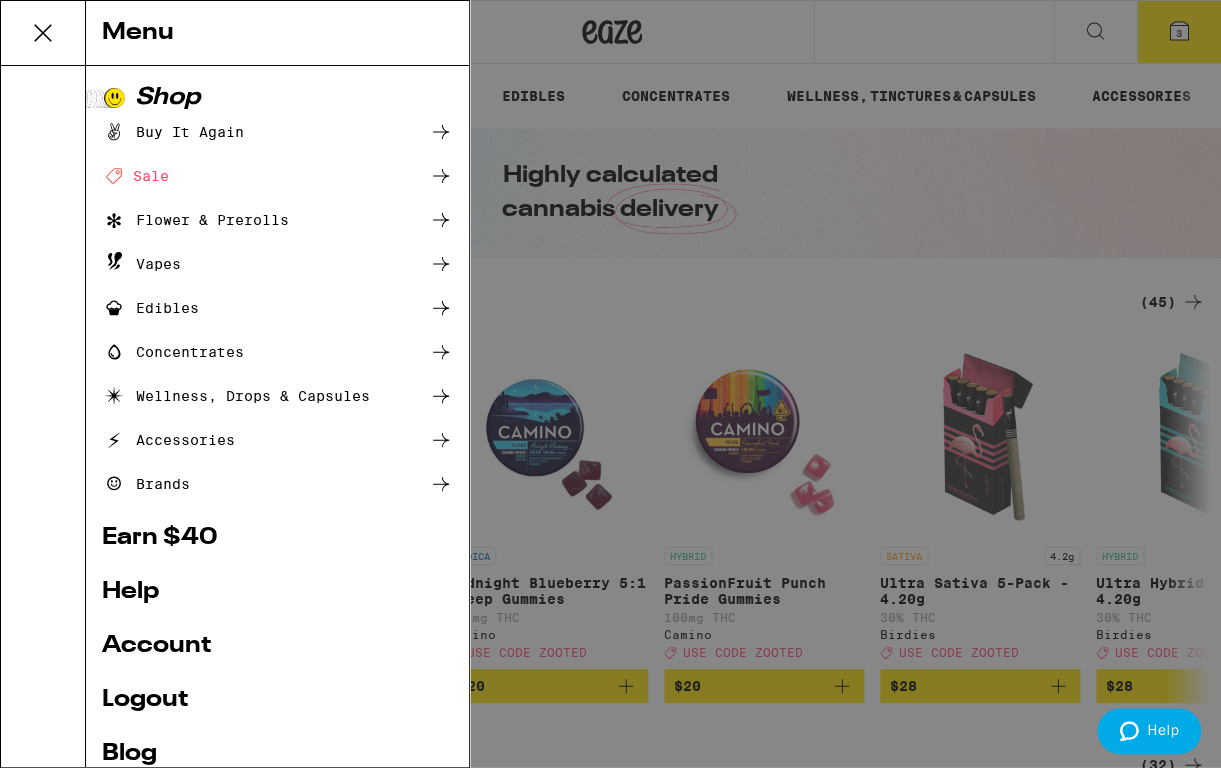 click on "Menu Shop Buy It Again Deal Created with Sketch. Sale Flower & Prerolls Vapes Edibles Concentrates Wellness, Drops & Capsules Accessories Brands Earn $ 40 Help Account Logout Blog v  19.39.0" at bounding box center (610, 384) 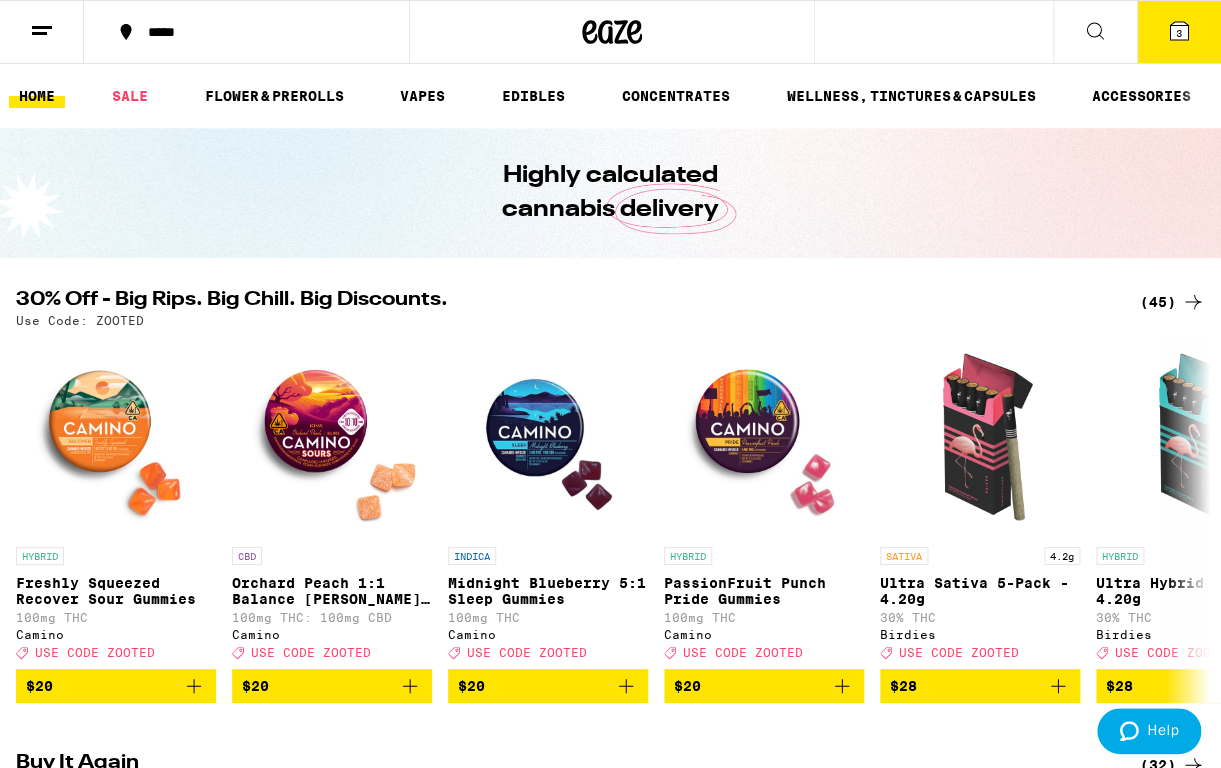 click 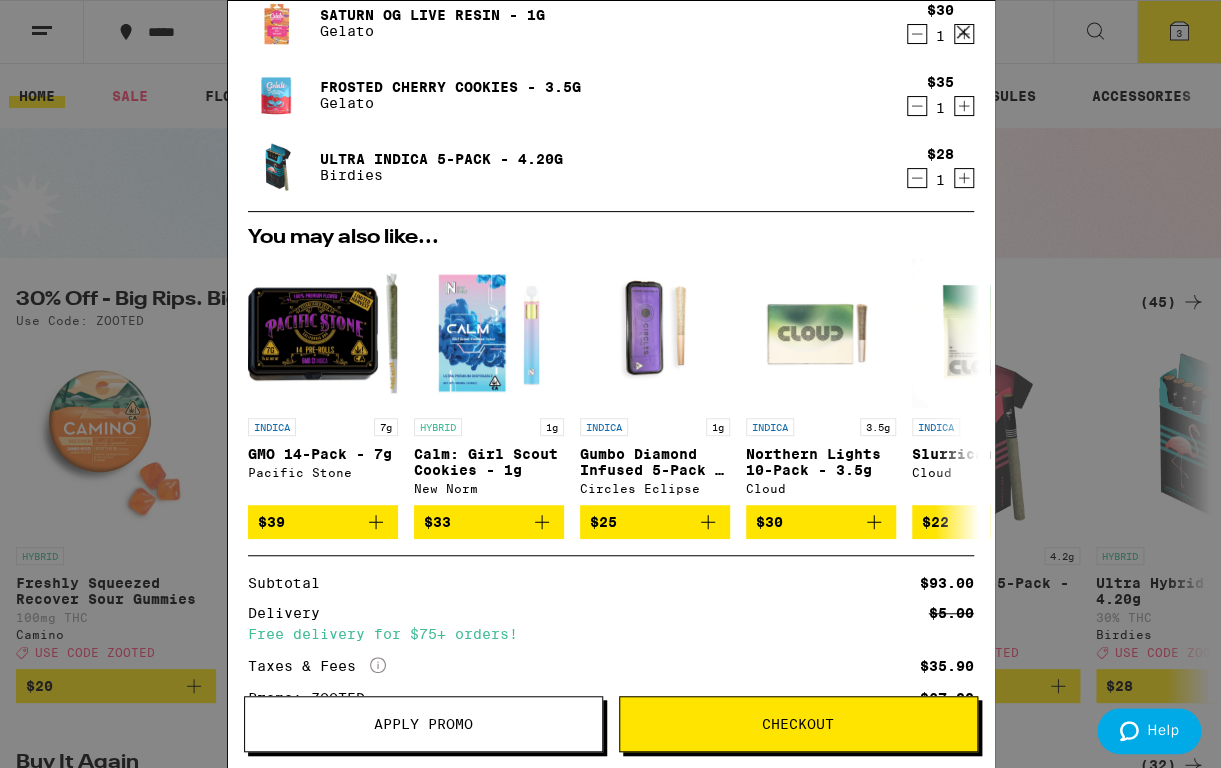 scroll, scrollTop: 240, scrollLeft: 0, axis: vertical 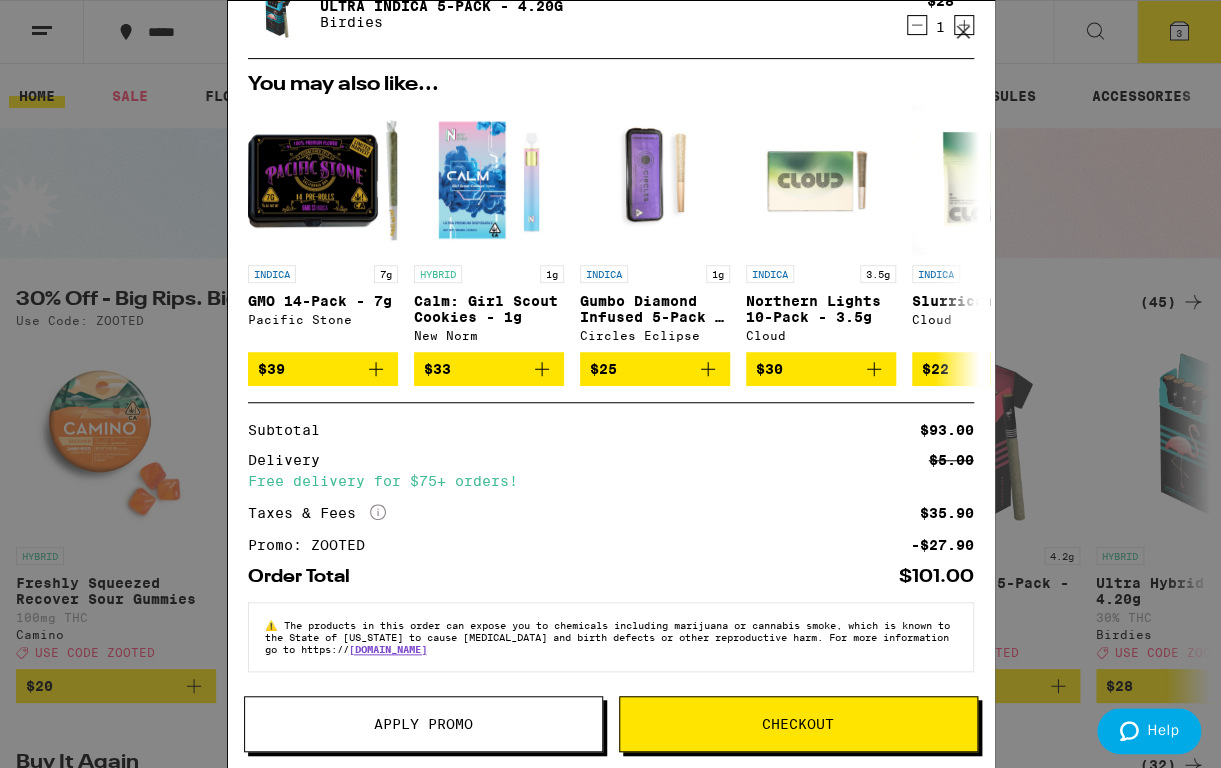 click on "Checkout" at bounding box center (798, 724) 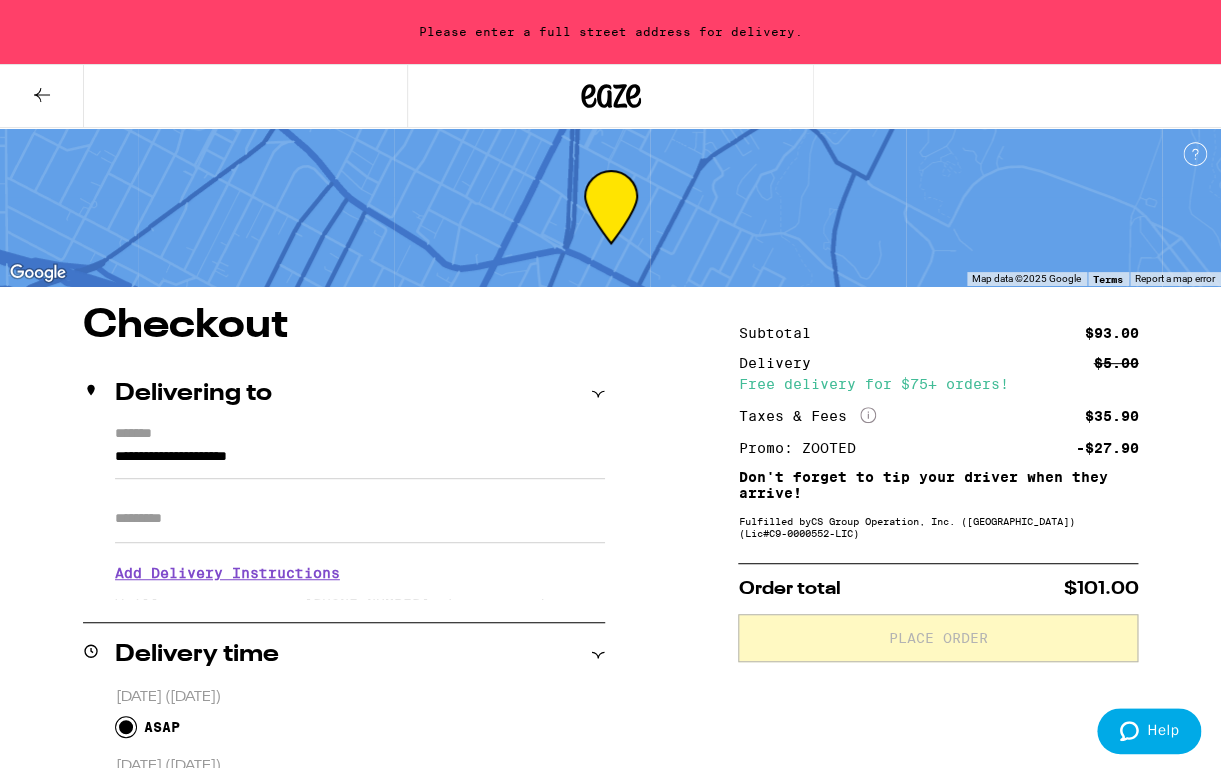 click on "**********" at bounding box center (360, 462) 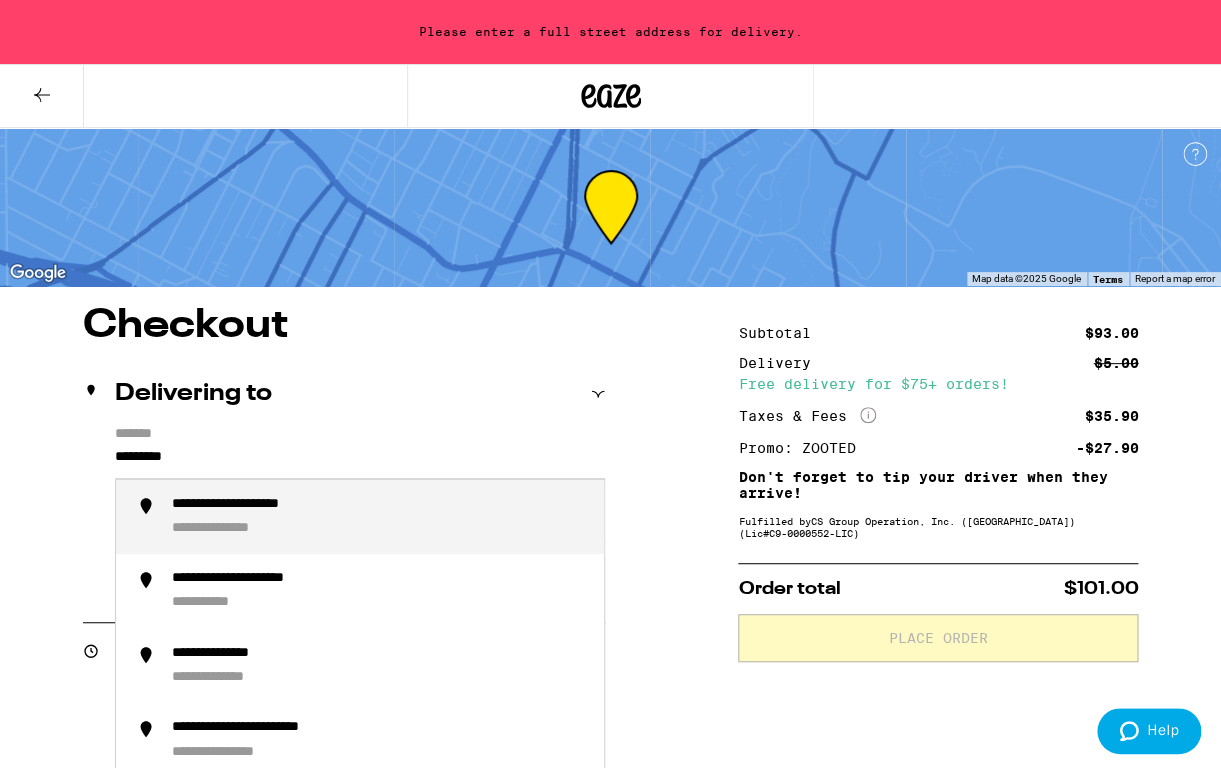 click on "**********" at bounding box center [380, 517] 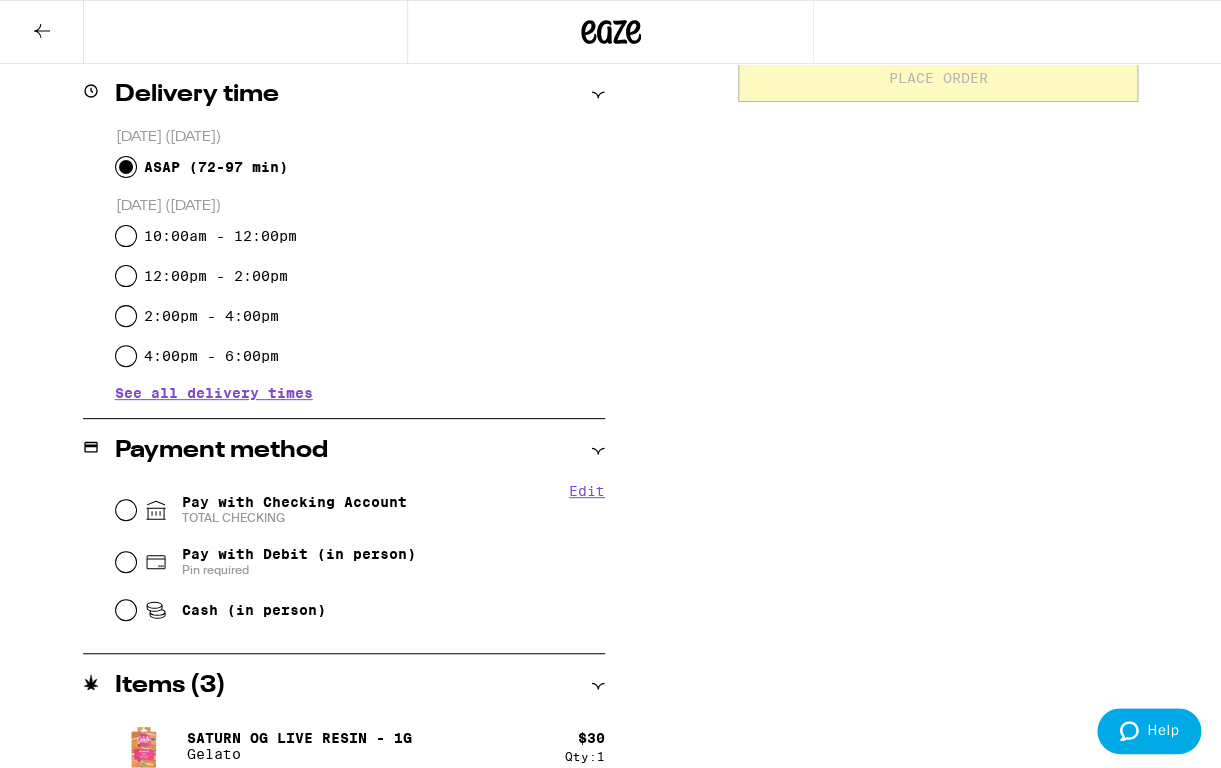 scroll, scrollTop: 518, scrollLeft: 0, axis: vertical 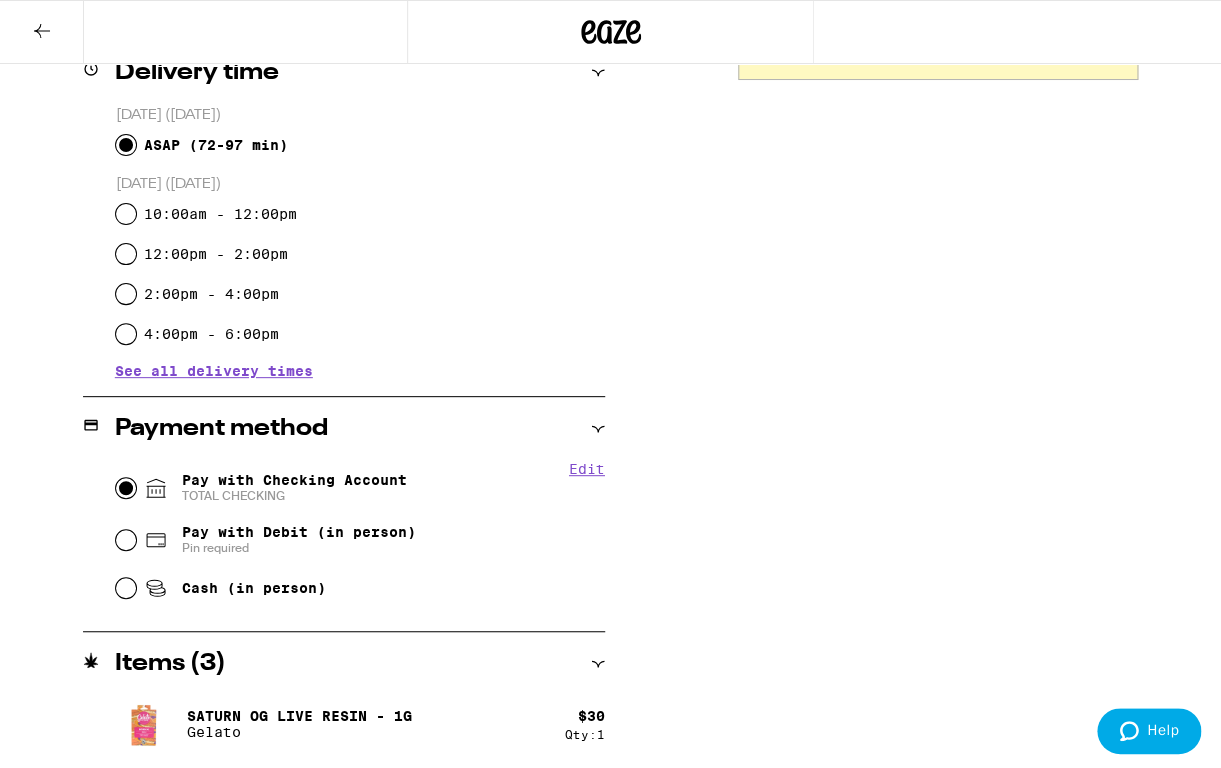 click on "Pay with Checking Account TOTAL CHECKING" at bounding box center (126, 488) 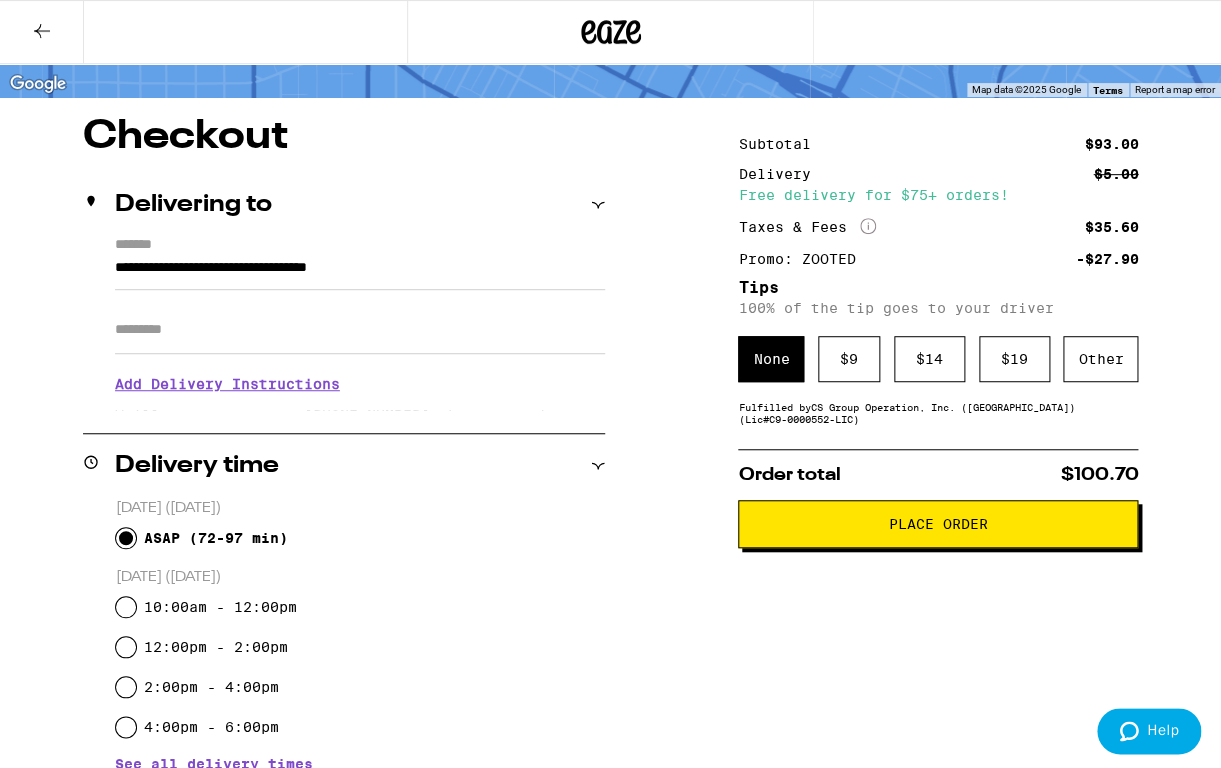 scroll, scrollTop: 132, scrollLeft: 0, axis: vertical 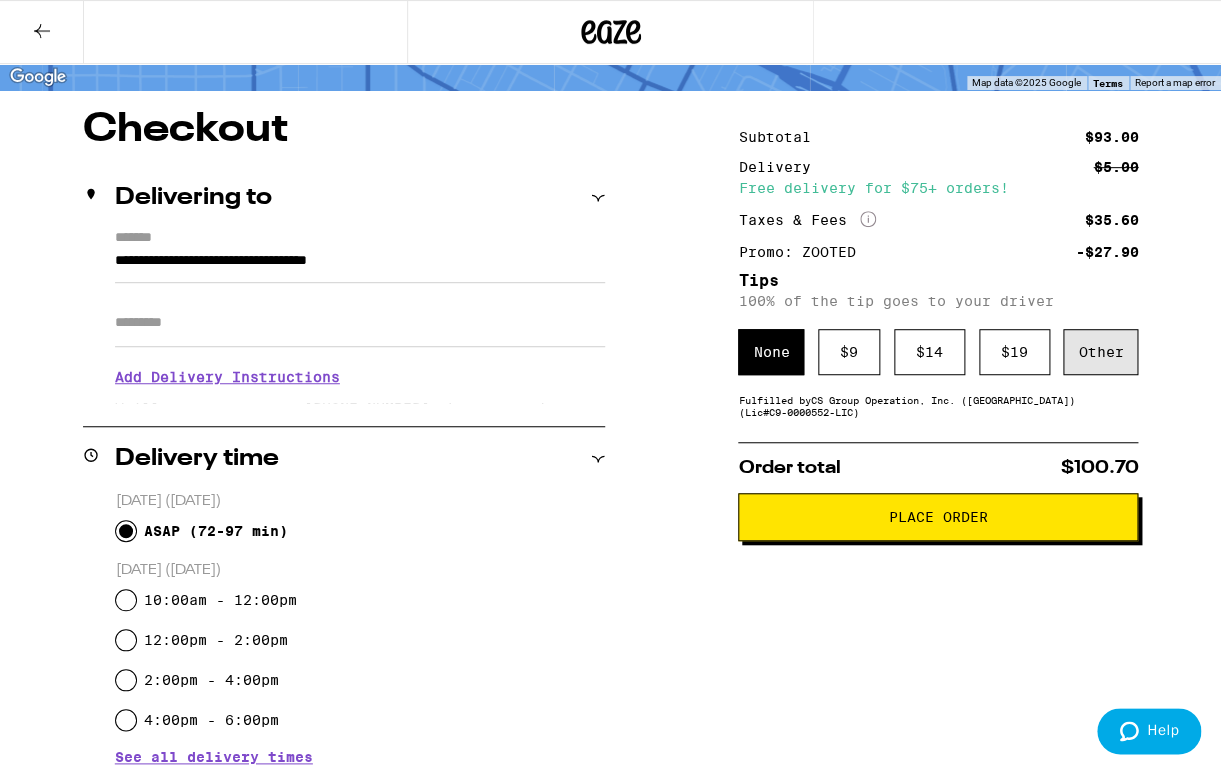 click on "Other" at bounding box center [1100, 352] 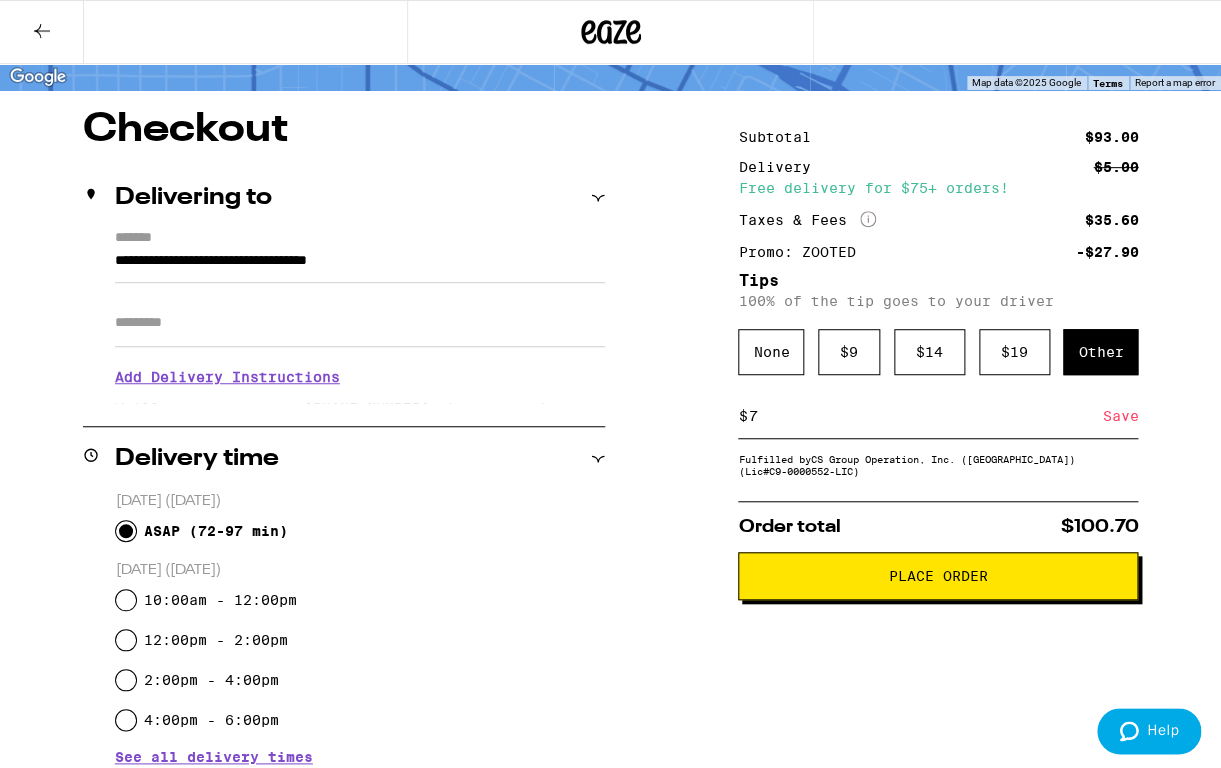 type on "7" 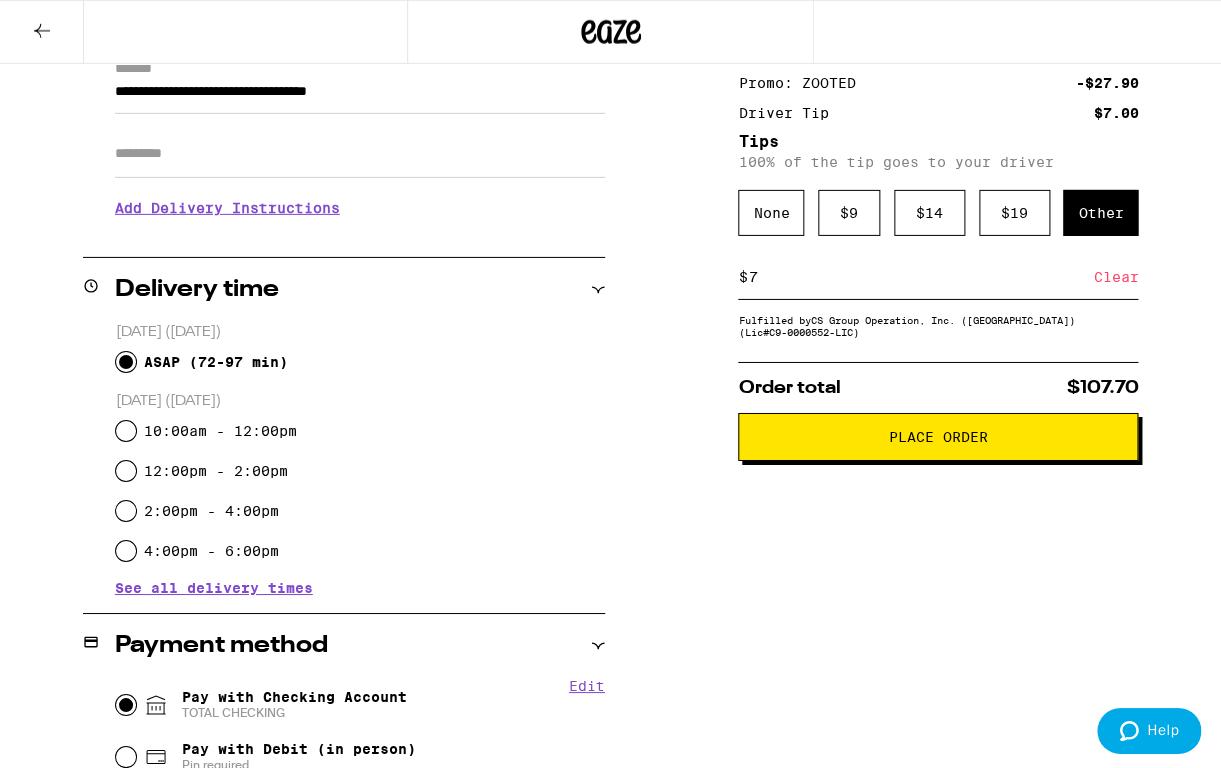 scroll, scrollTop: 338, scrollLeft: 0, axis: vertical 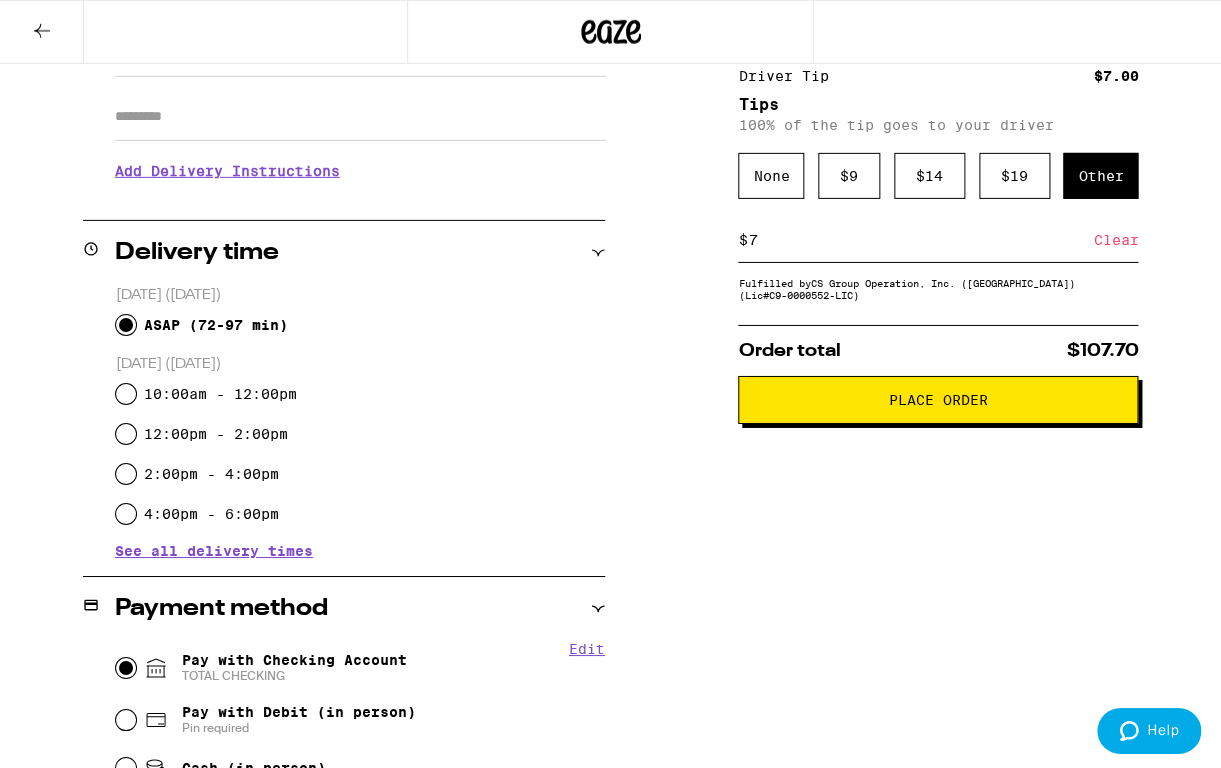 click on "Place Order" at bounding box center (938, 400) 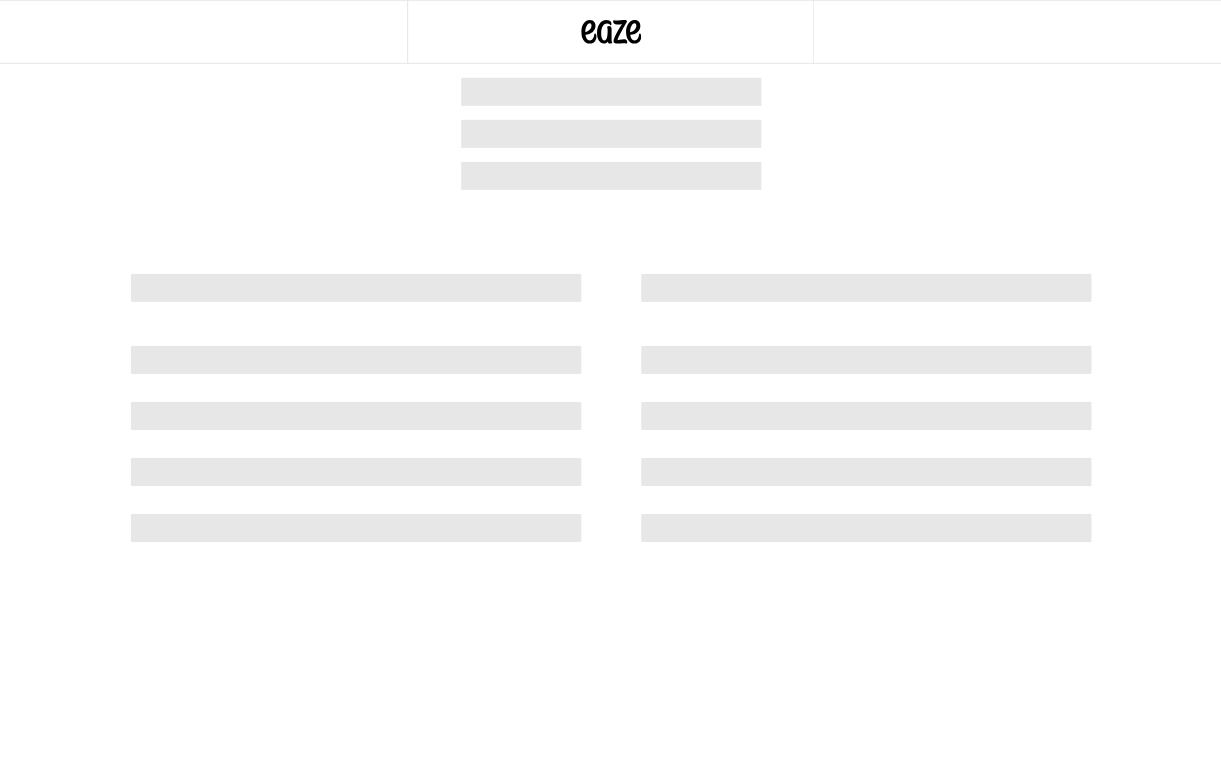 scroll, scrollTop: 0, scrollLeft: 0, axis: both 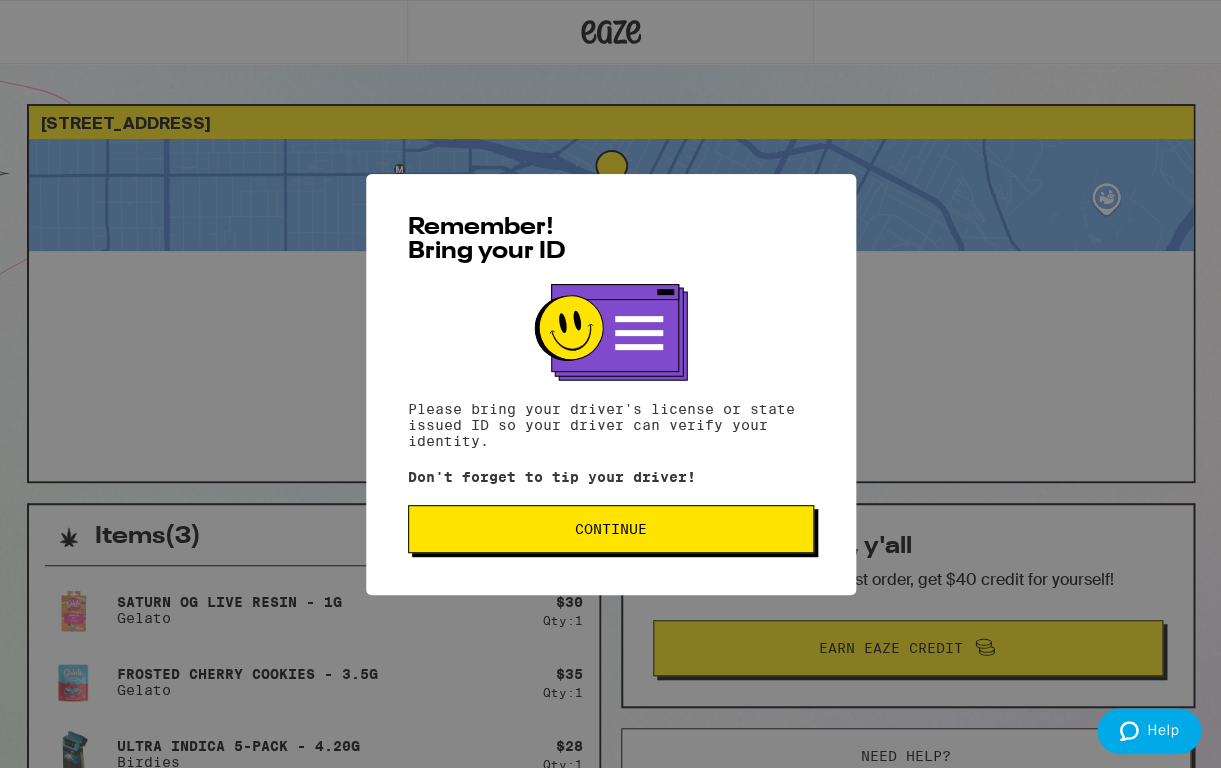 click on "Continue" at bounding box center [611, 529] 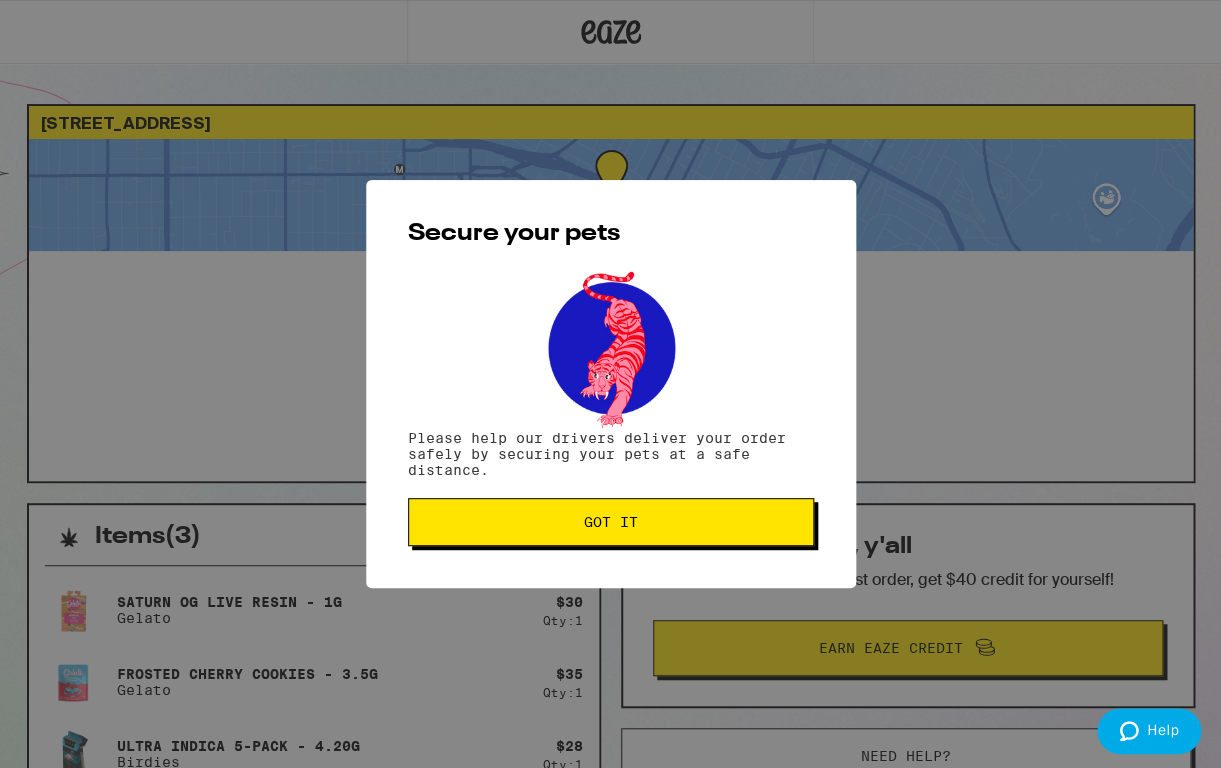 click on "Got it" at bounding box center (611, 522) 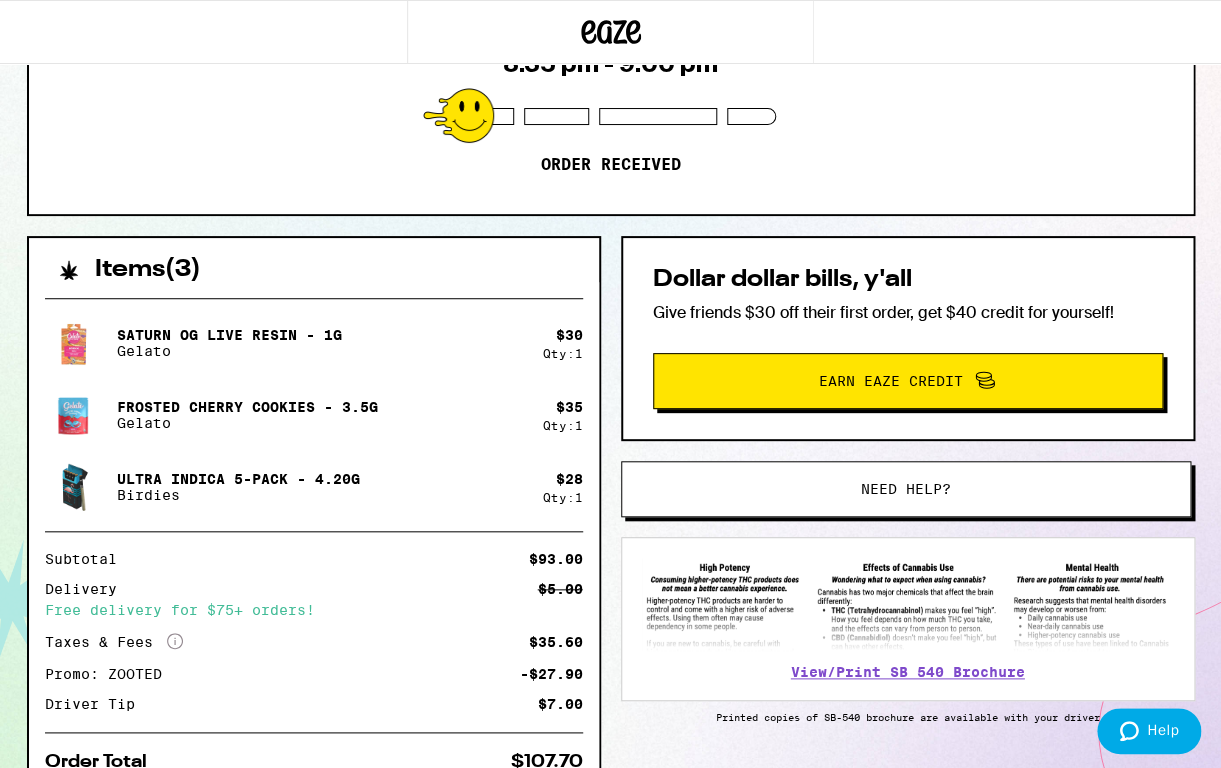 scroll, scrollTop: 290, scrollLeft: 0, axis: vertical 